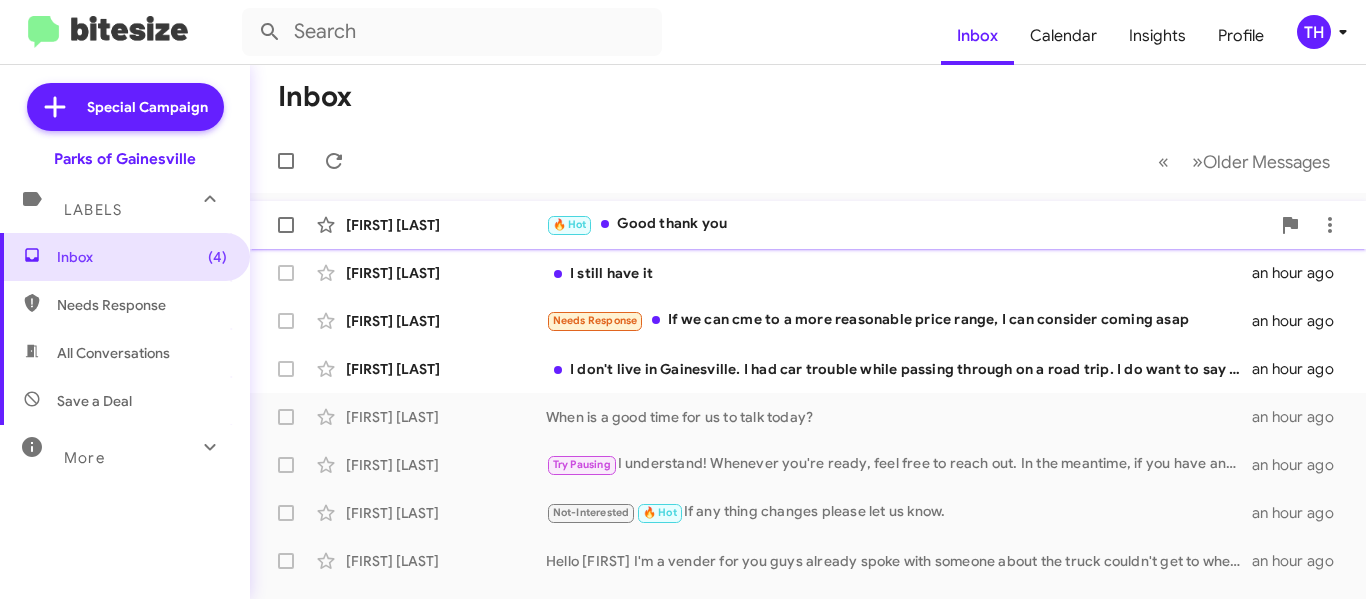 scroll, scrollTop: 0, scrollLeft: 0, axis: both 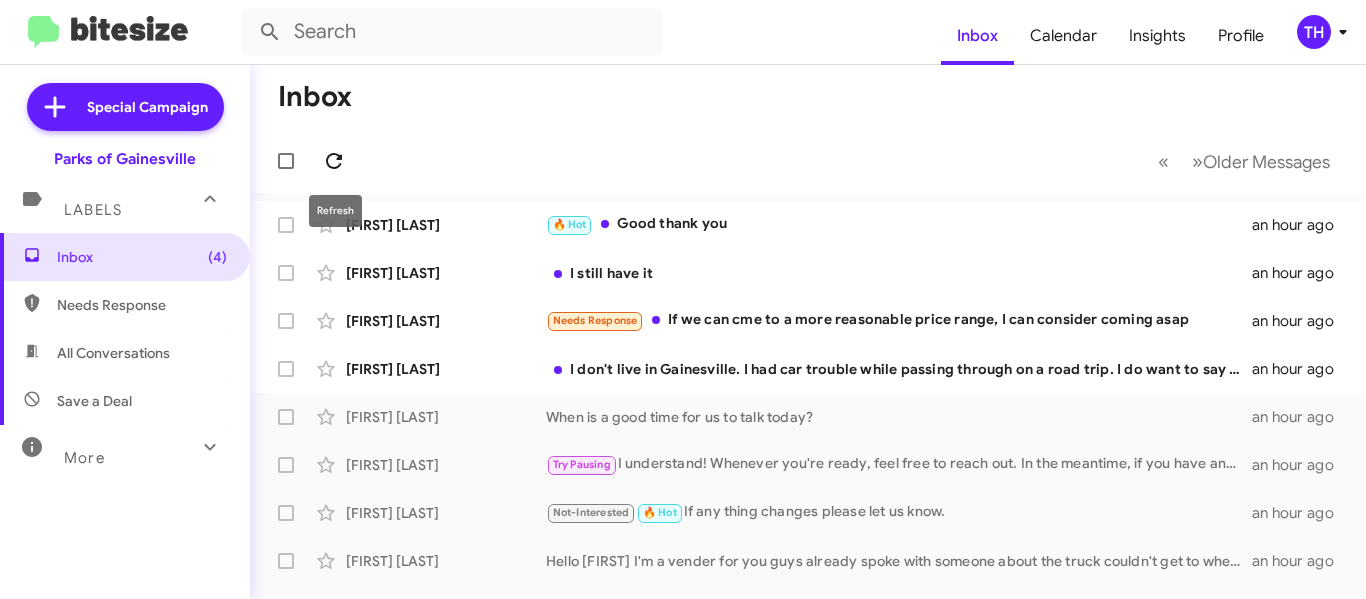 click 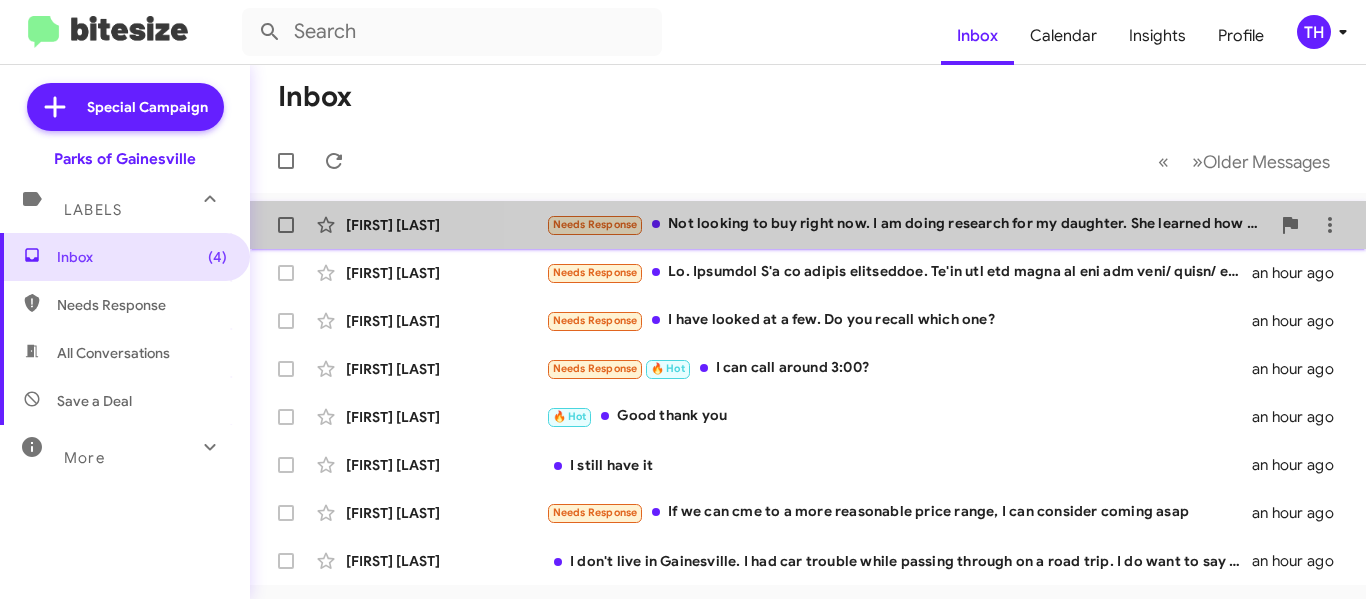 click on "Needs Response Not looking to buy right now. I am doing research for my daughter. She learned how to drive in a Tucson and wants one." 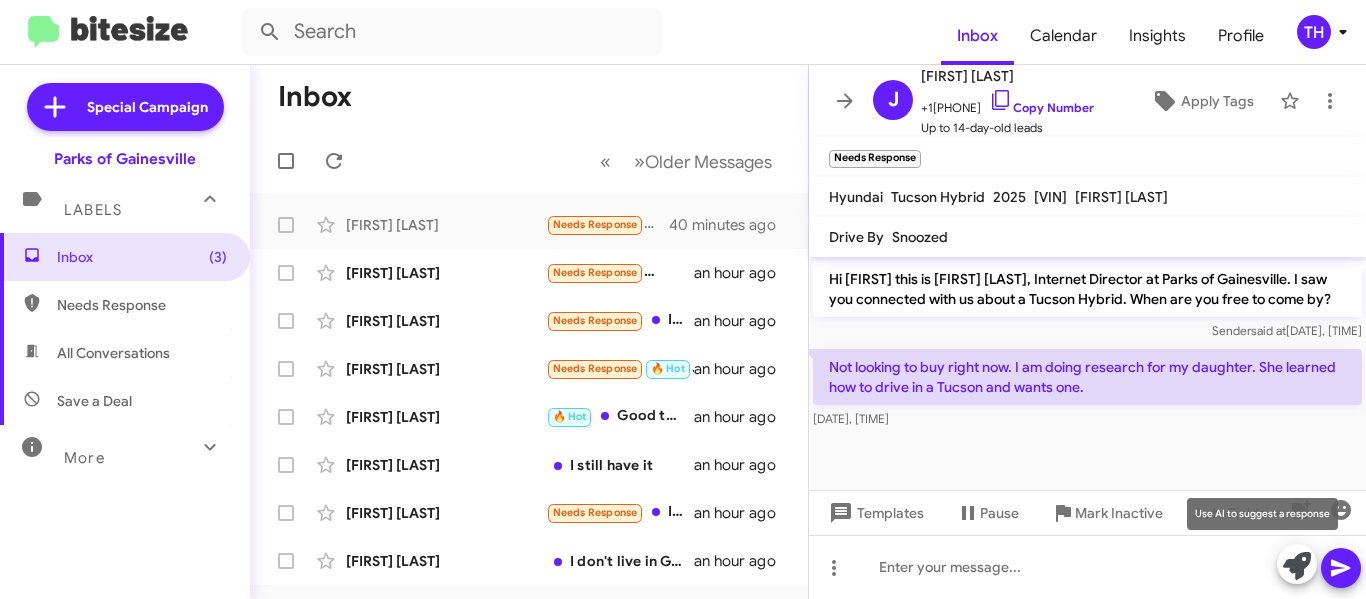 click 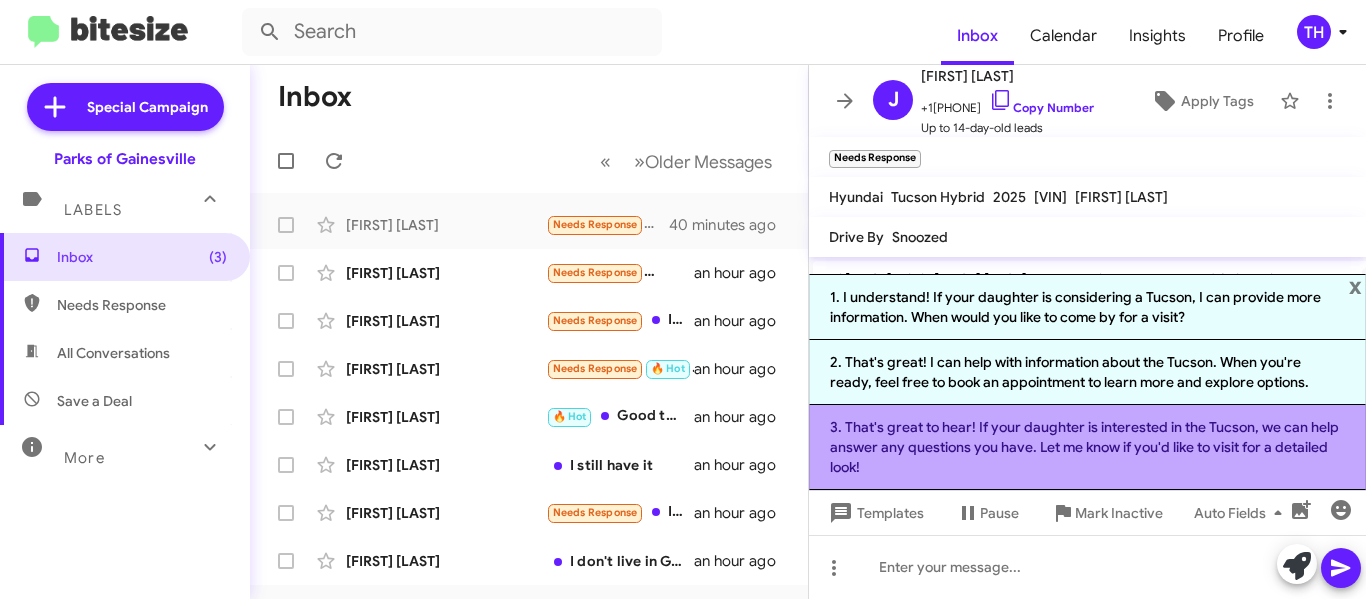 click on "3. That's great to hear! If your daughter is interested in the Tucson, we can help answer any questions you have. Let me know if you'd like to visit for a detailed look!" 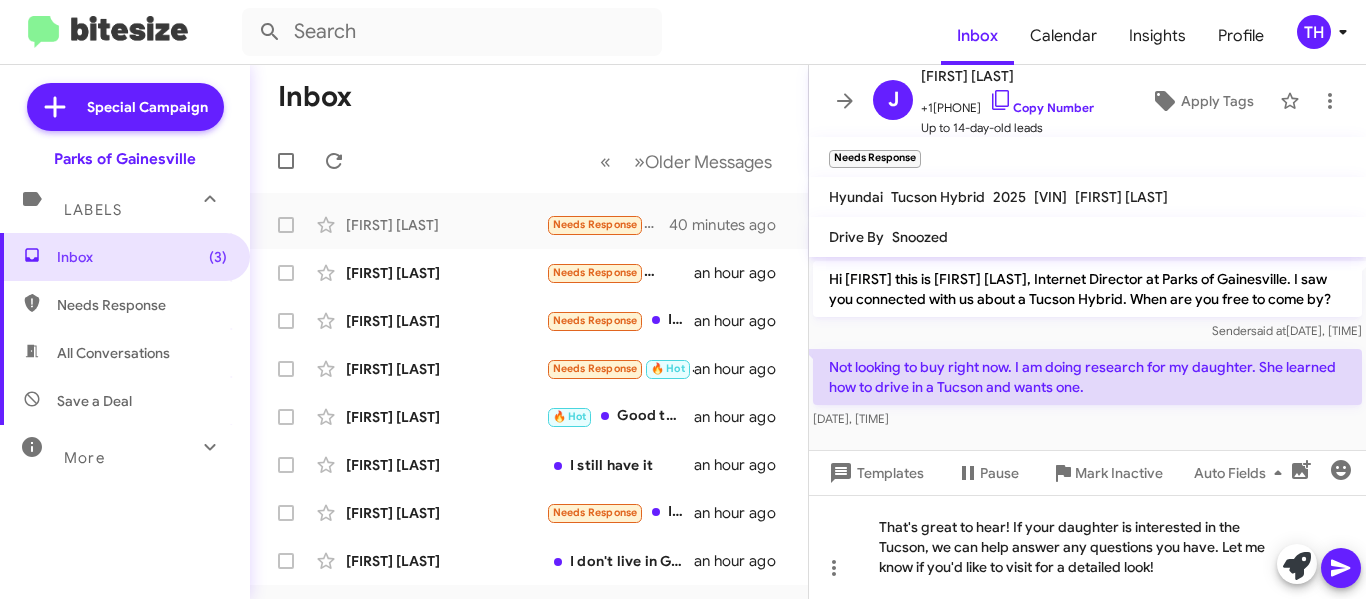 click 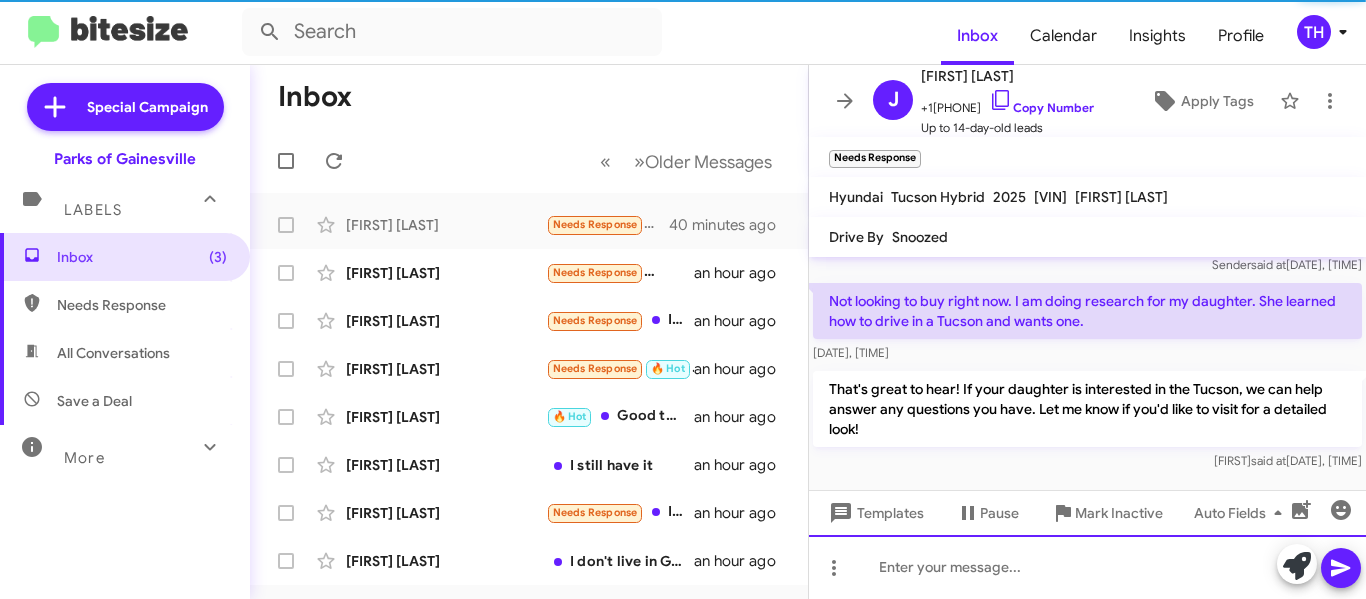 scroll, scrollTop: 91, scrollLeft: 0, axis: vertical 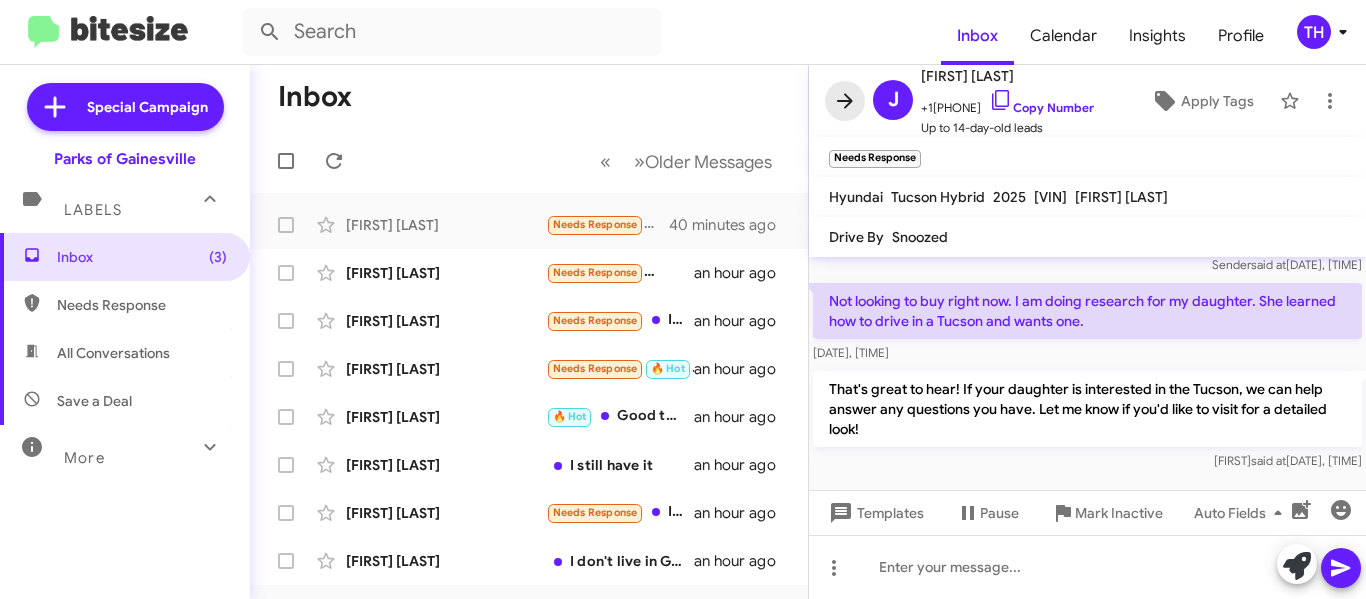 click 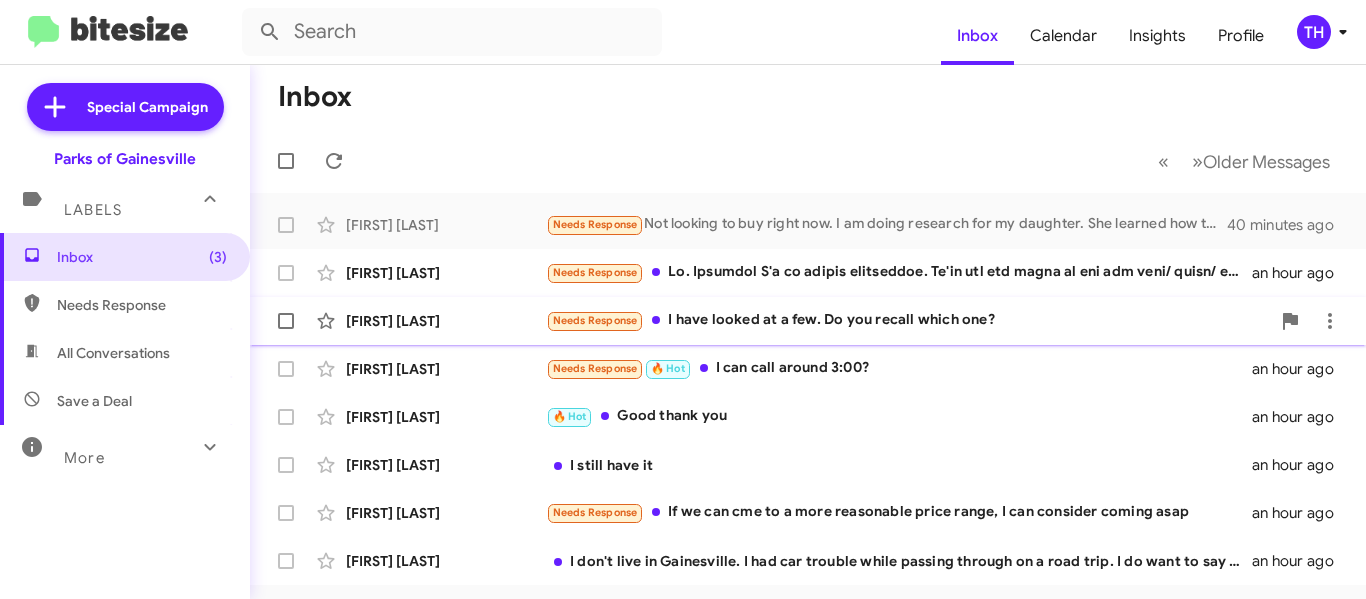 click on "I have looked at a few. Do you recall which one?" 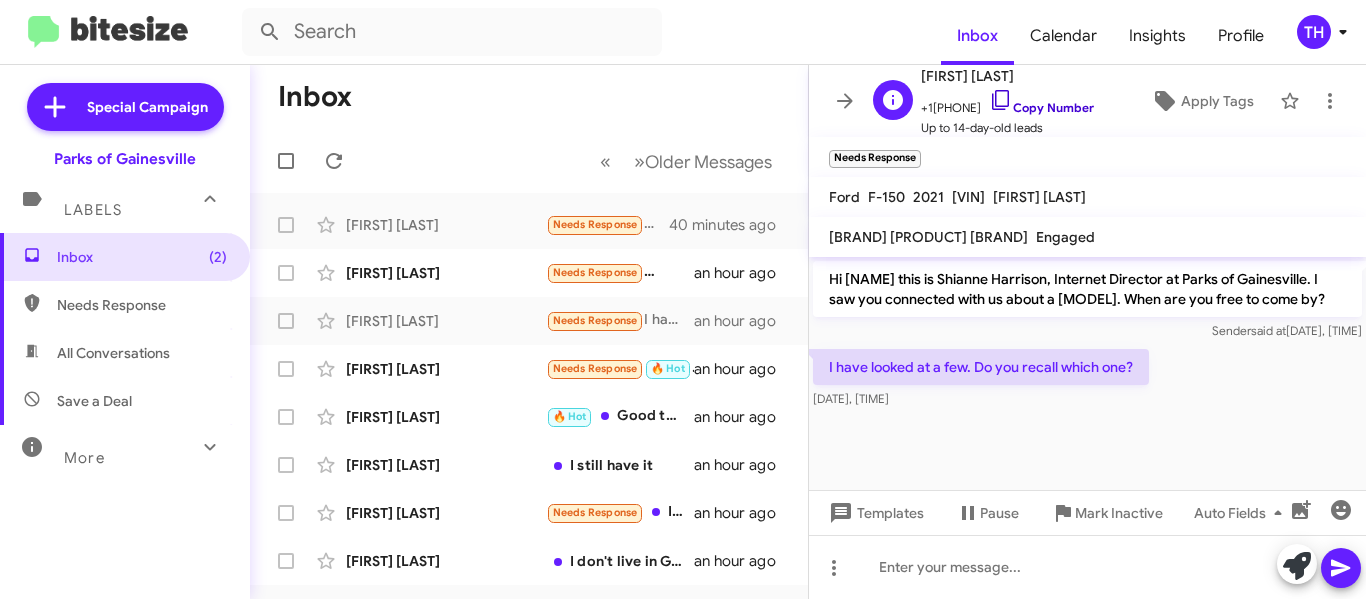 click on "Copy Number" 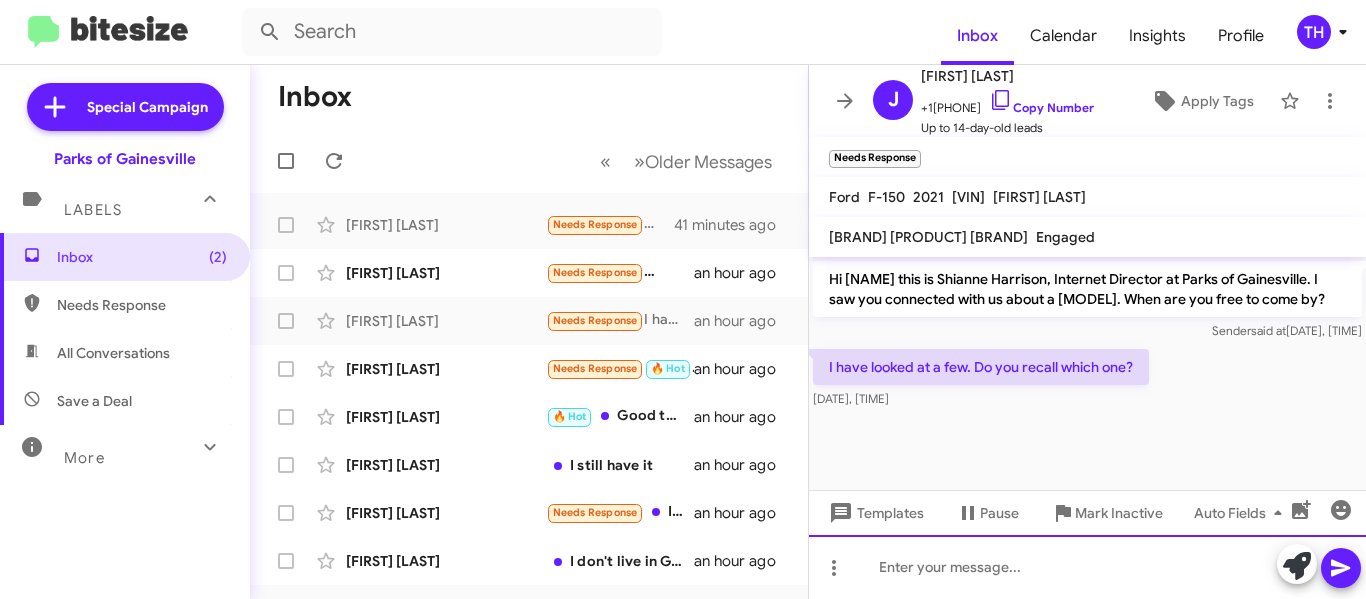 paste 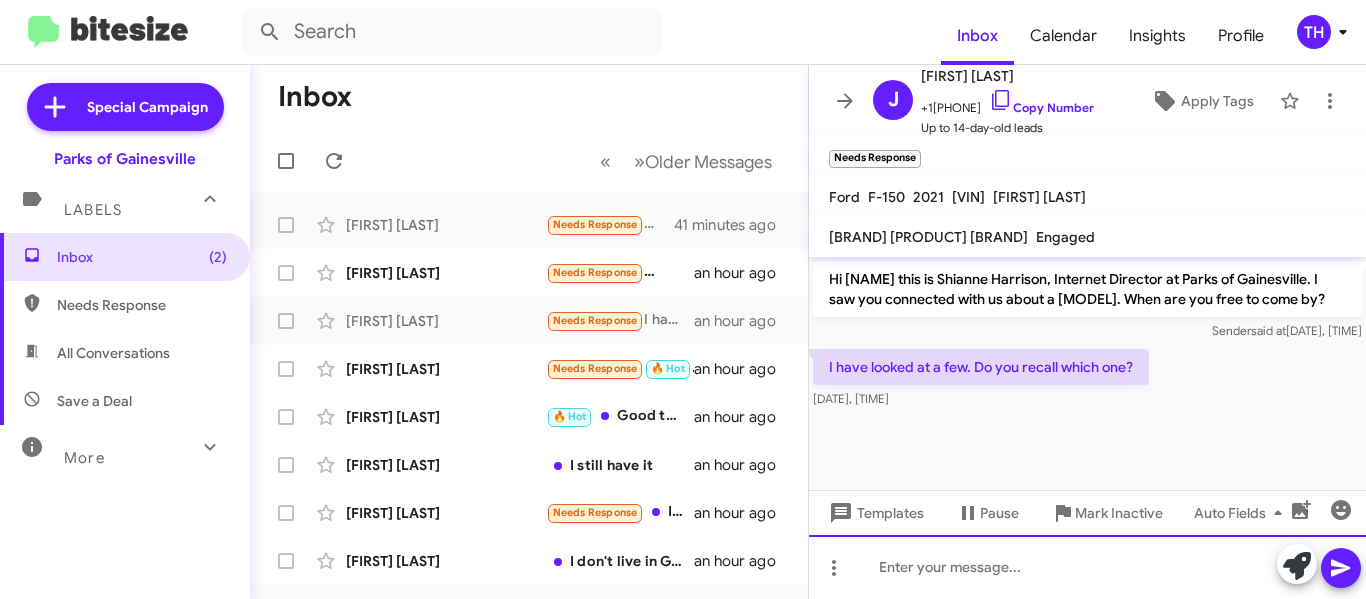 type 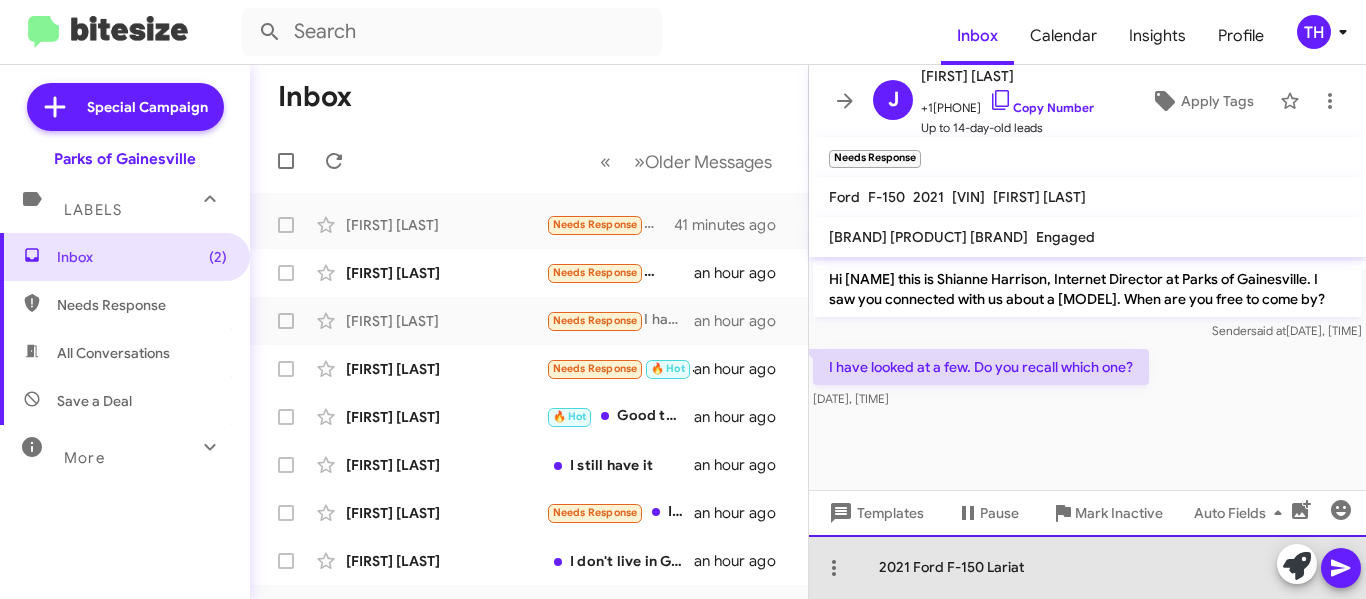 click on "2021 Ford F-150 Lariat" 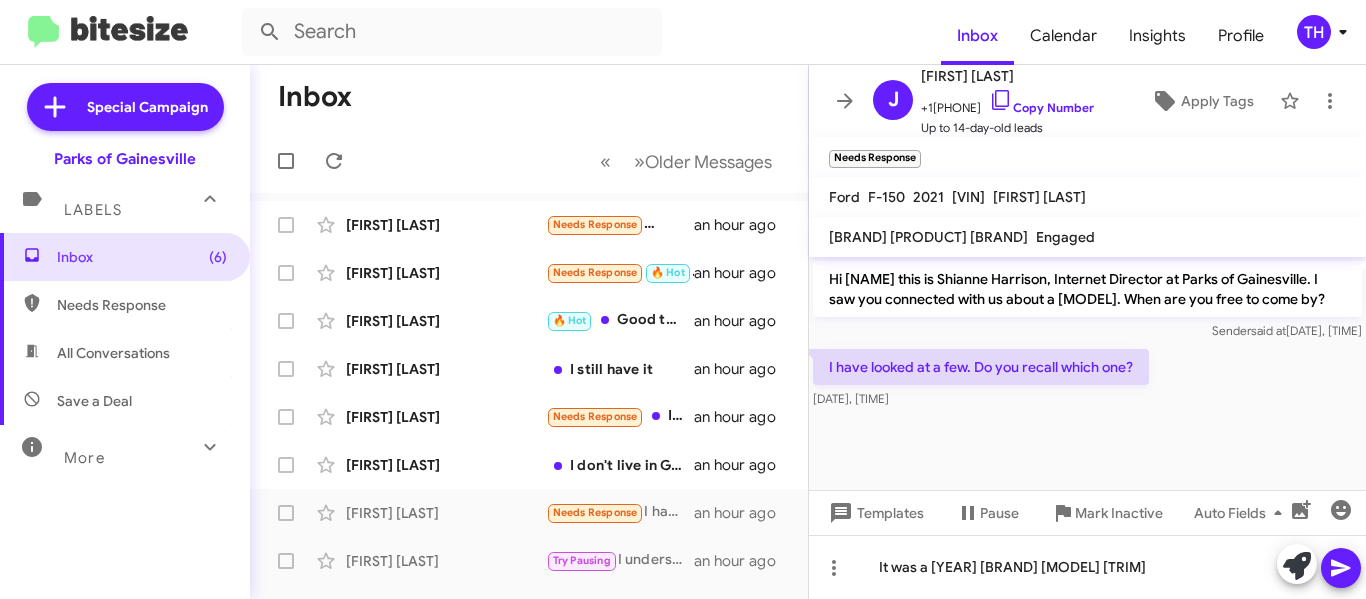 click 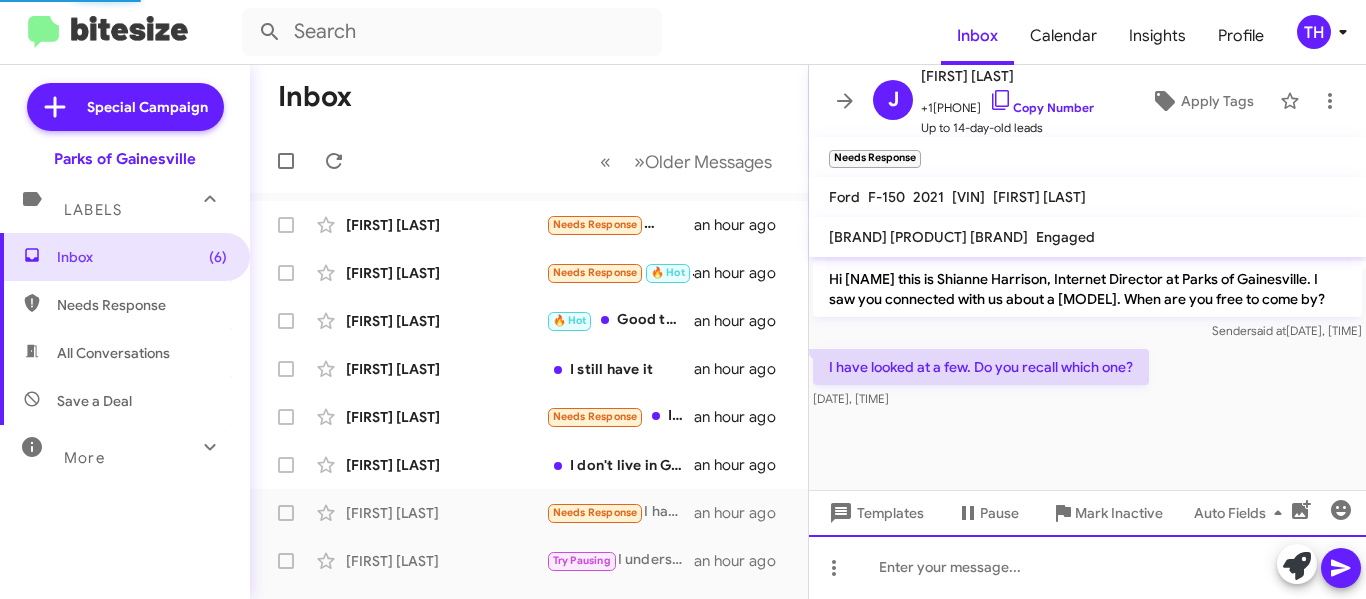 scroll, scrollTop: 11, scrollLeft: 0, axis: vertical 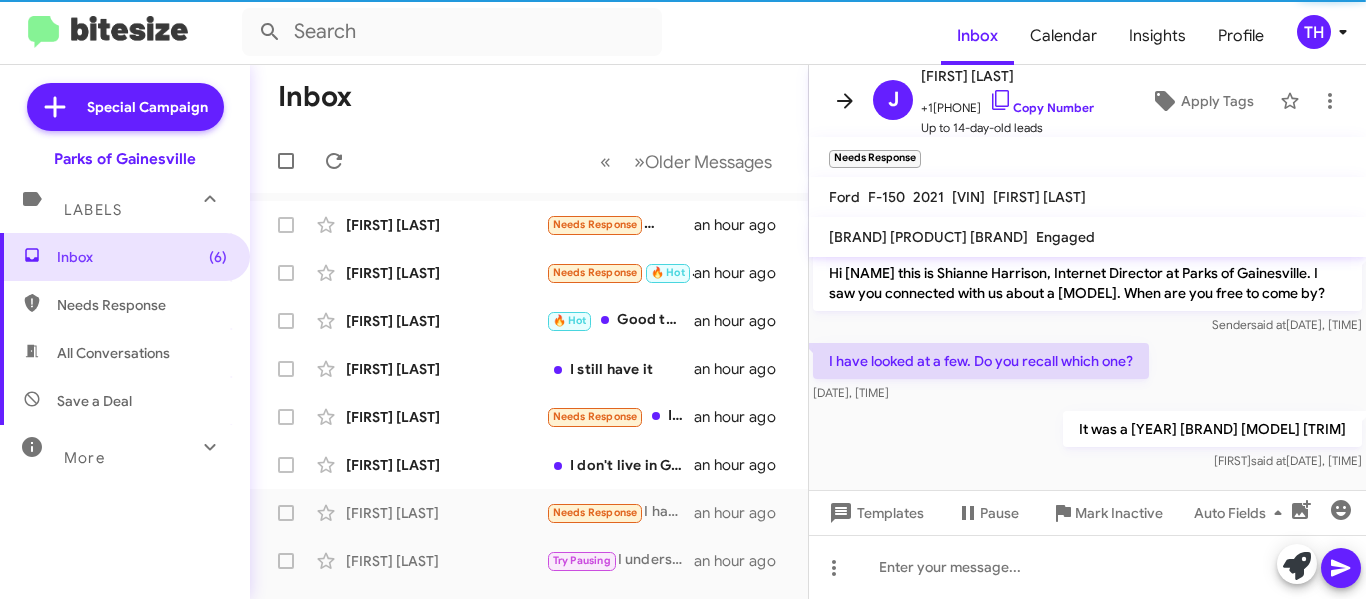 click 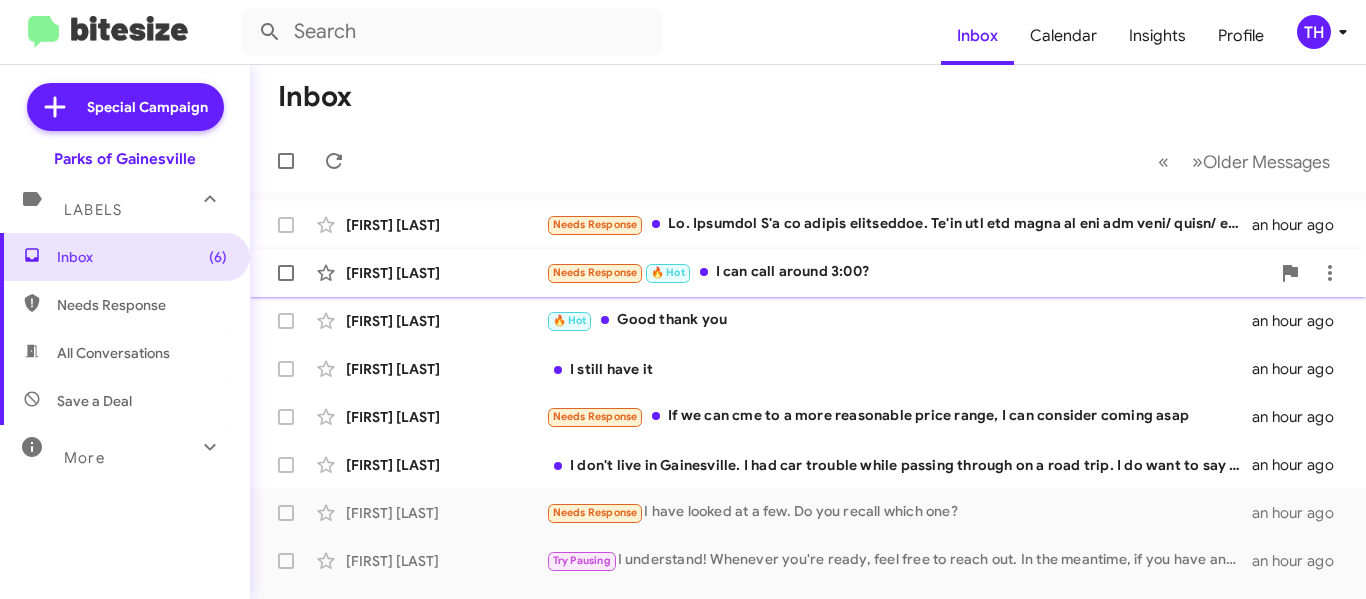 click on "[FIRST] [LAST]" 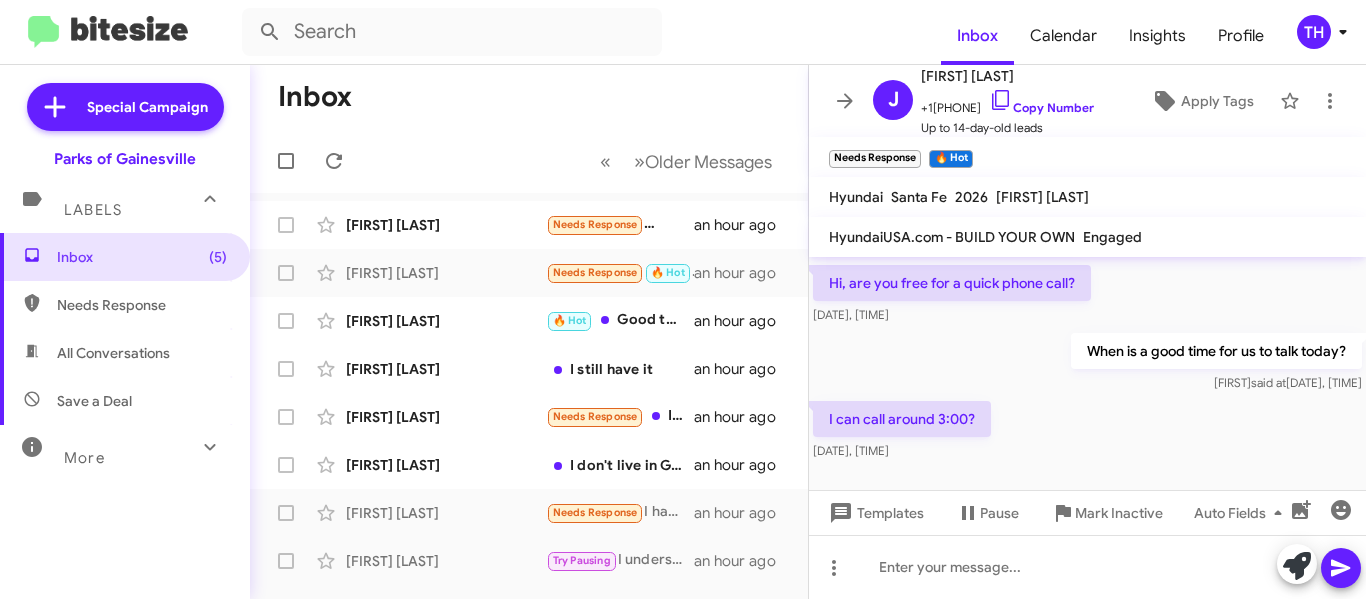 scroll, scrollTop: 200, scrollLeft: 0, axis: vertical 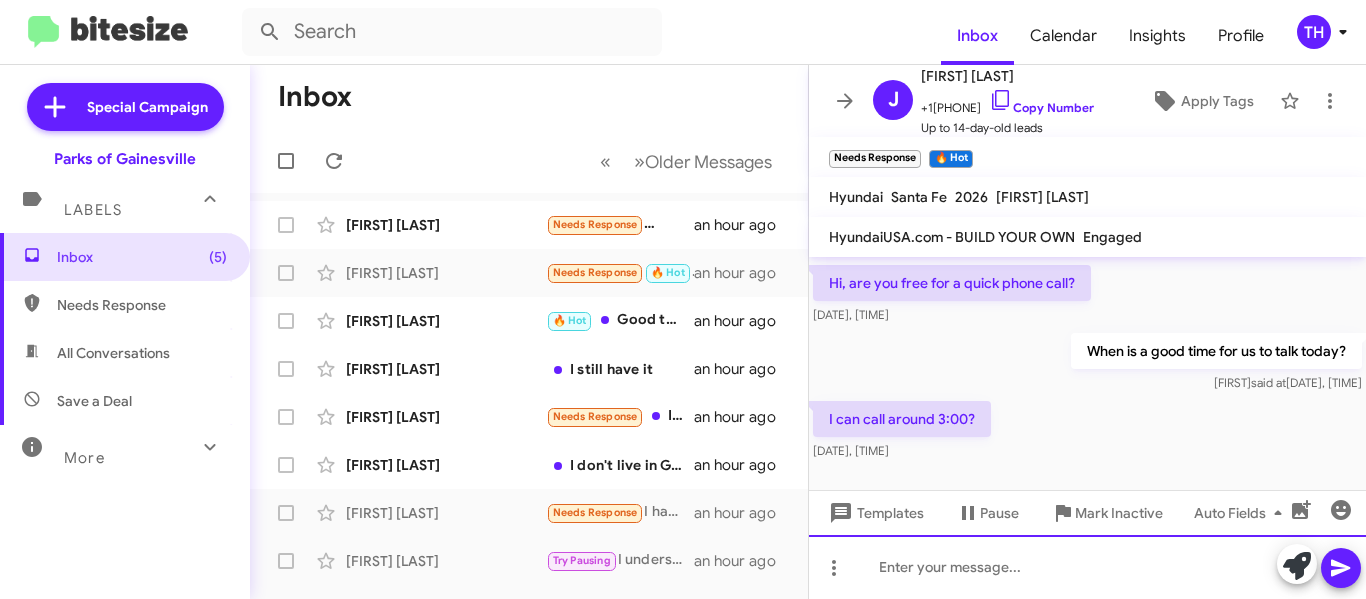 click 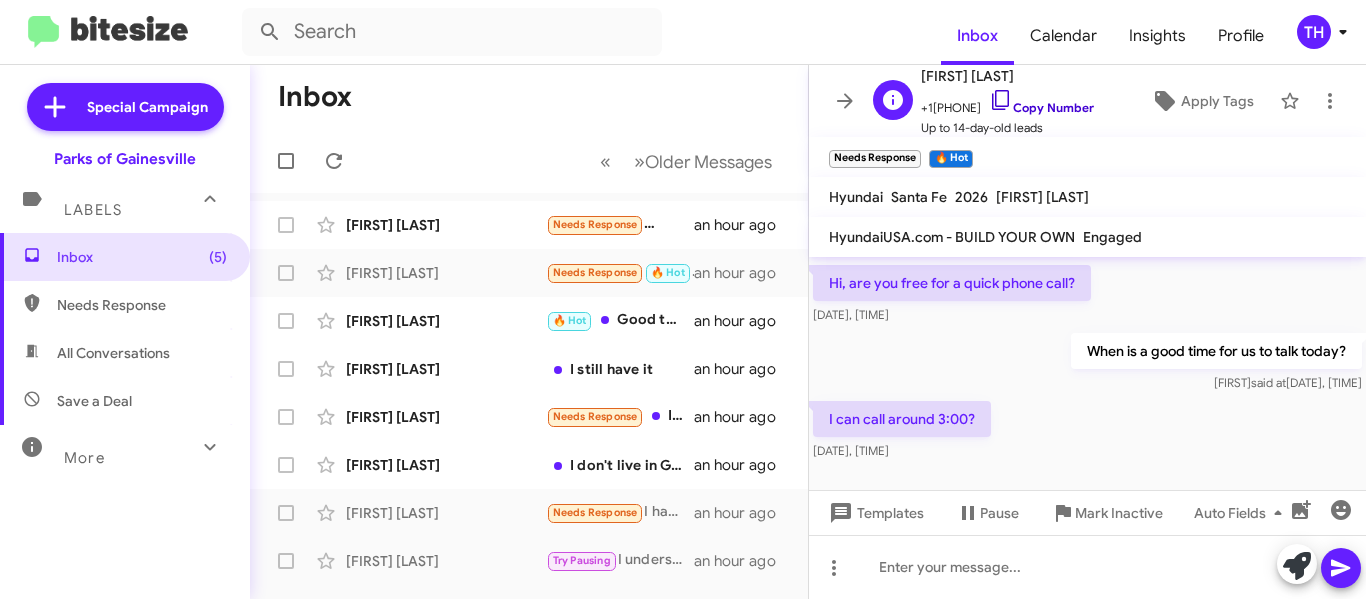 click on "Copy Number" 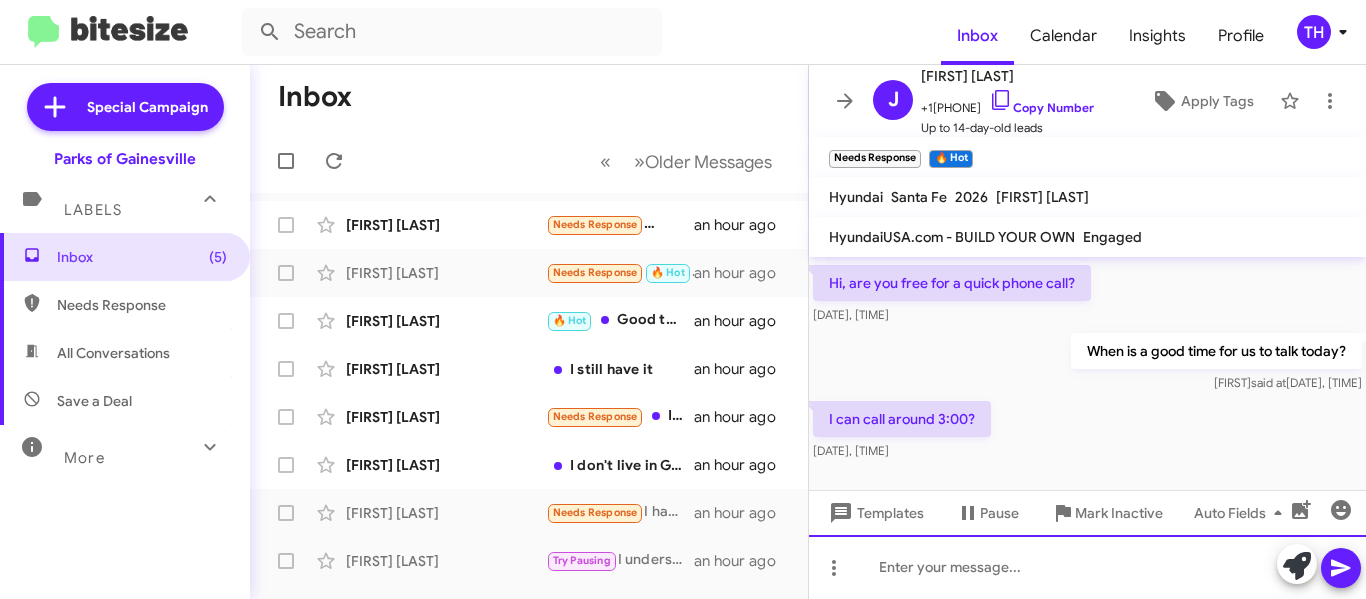 click 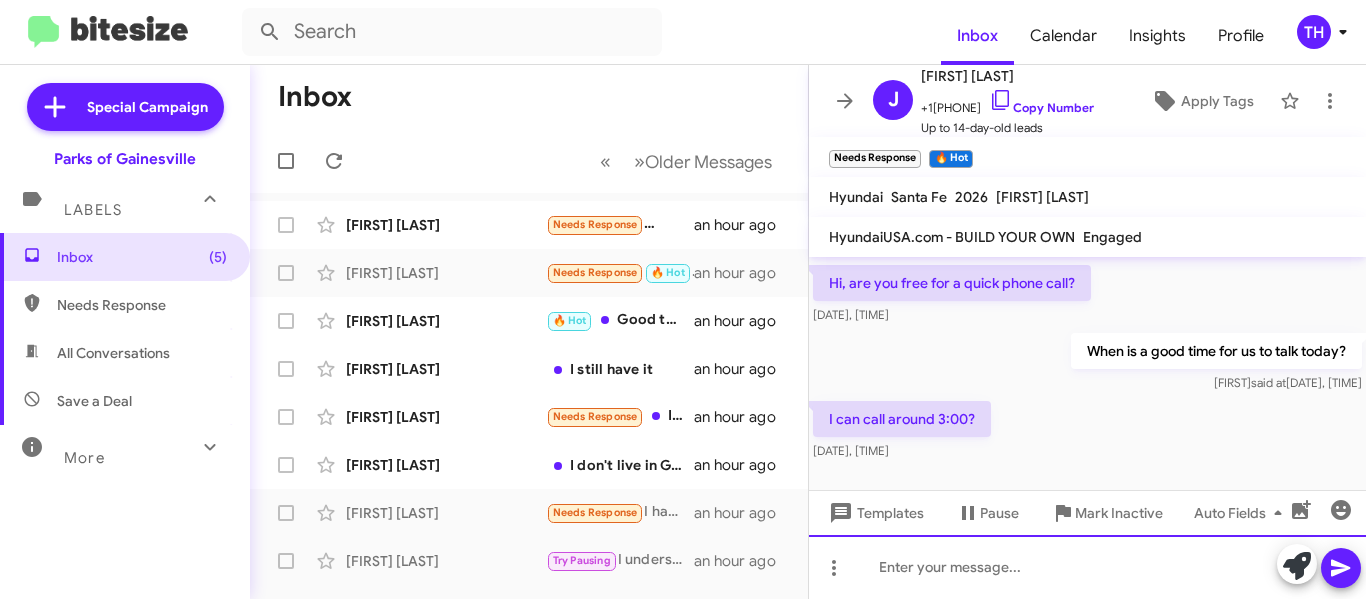 type 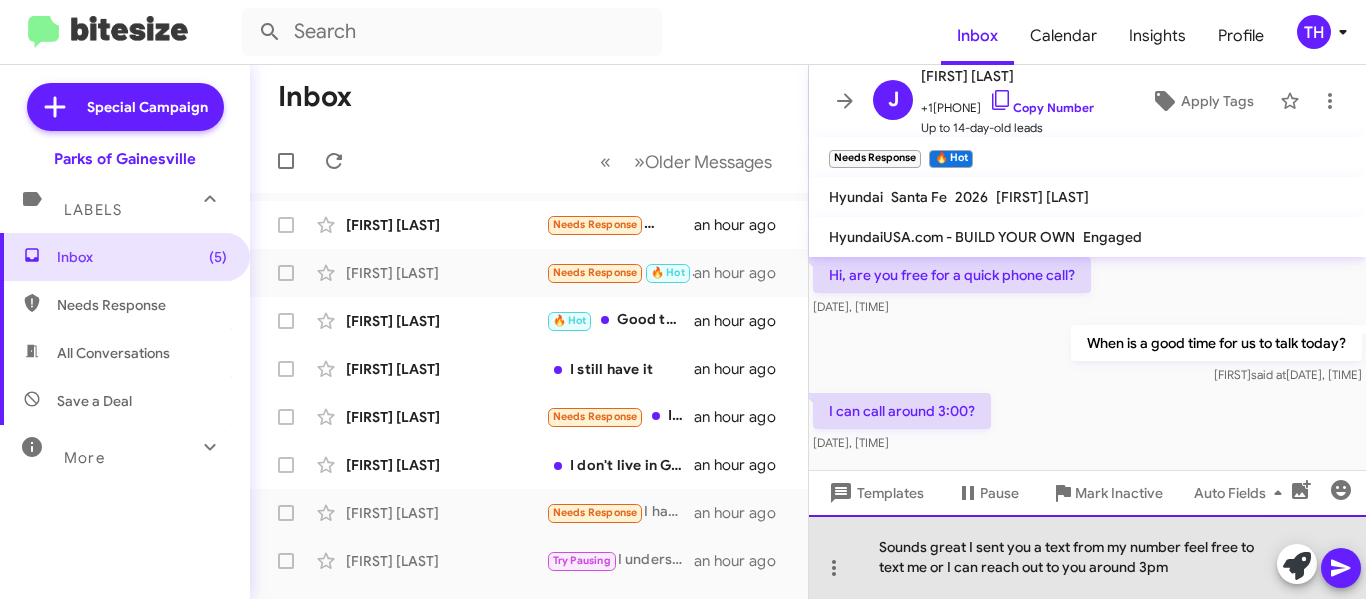click on "Sounds great I sent you a text from my number feel free to text me or I can reach out to you around 3pm" 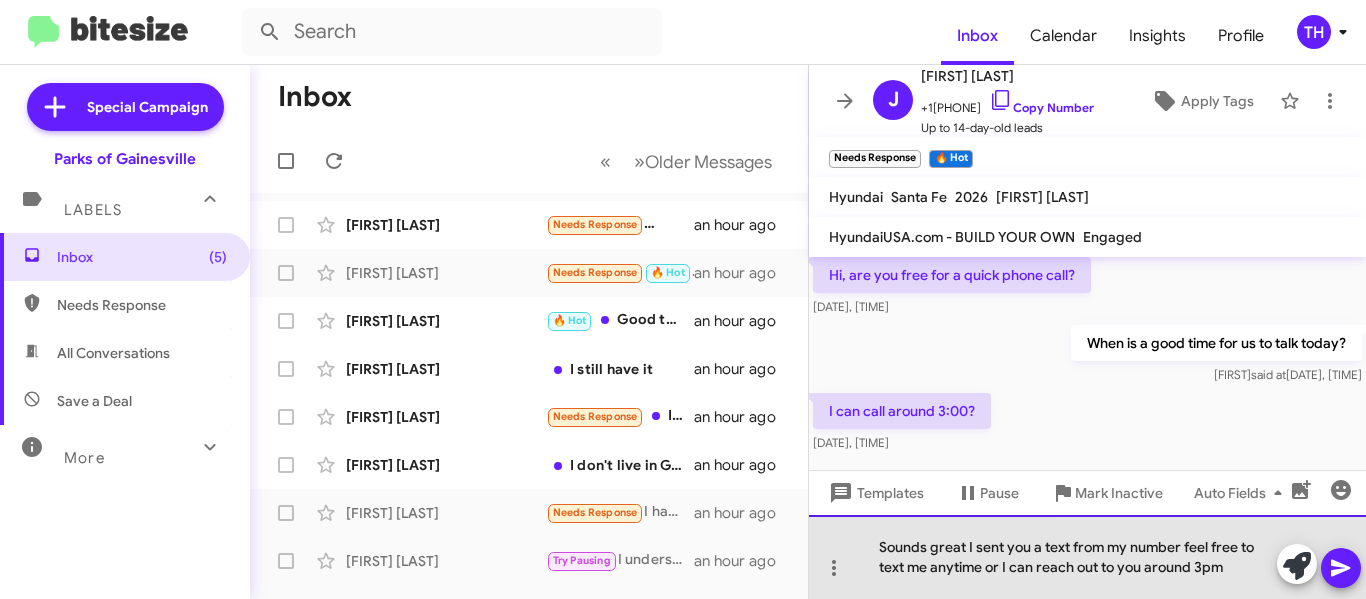 click on "Sounds great I sent you a text from my number feel free to text me anytime or I can reach out to you around 3pm" 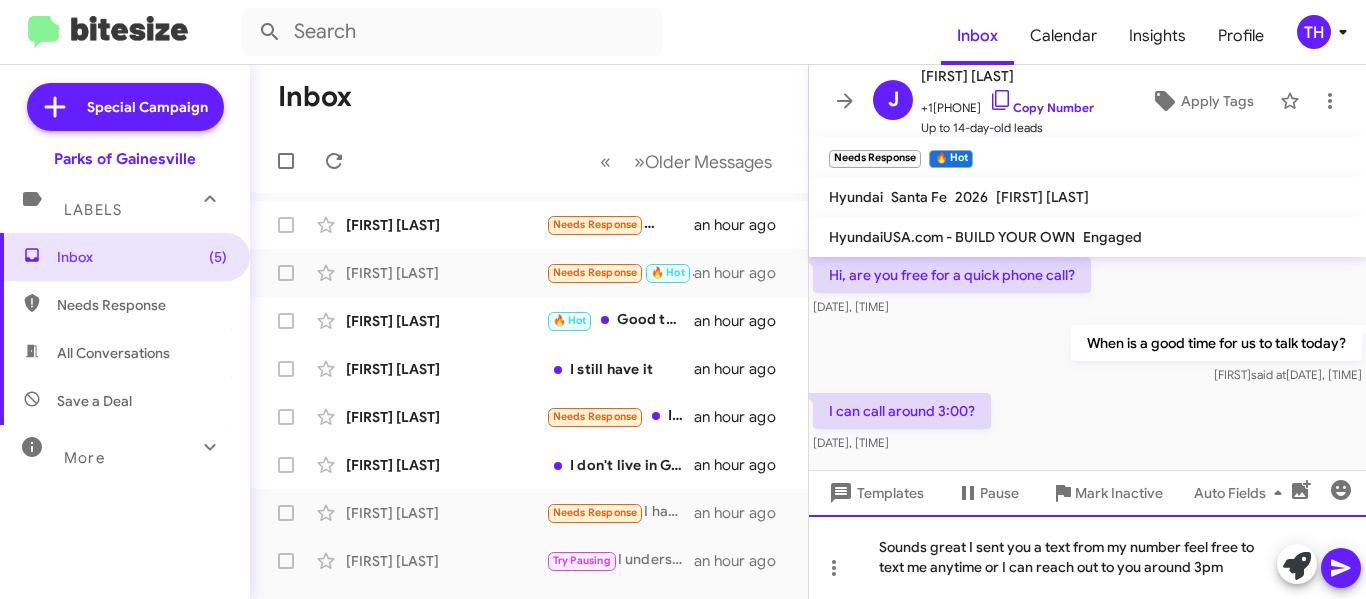 click on "Sounds great I sent you a text from my number feel free to text me anytime or I can reach out to you around 3pm" 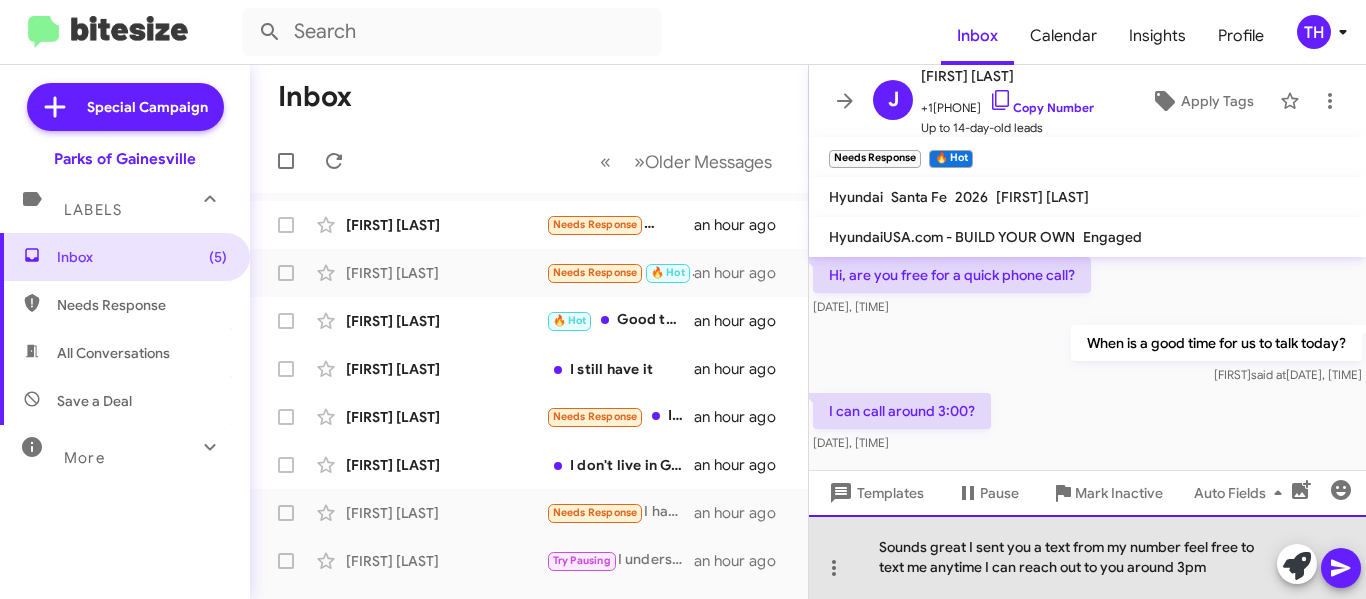 drag, startPoint x: 1223, startPoint y: 573, endPoint x: 988, endPoint y: 575, distance: 235.00851 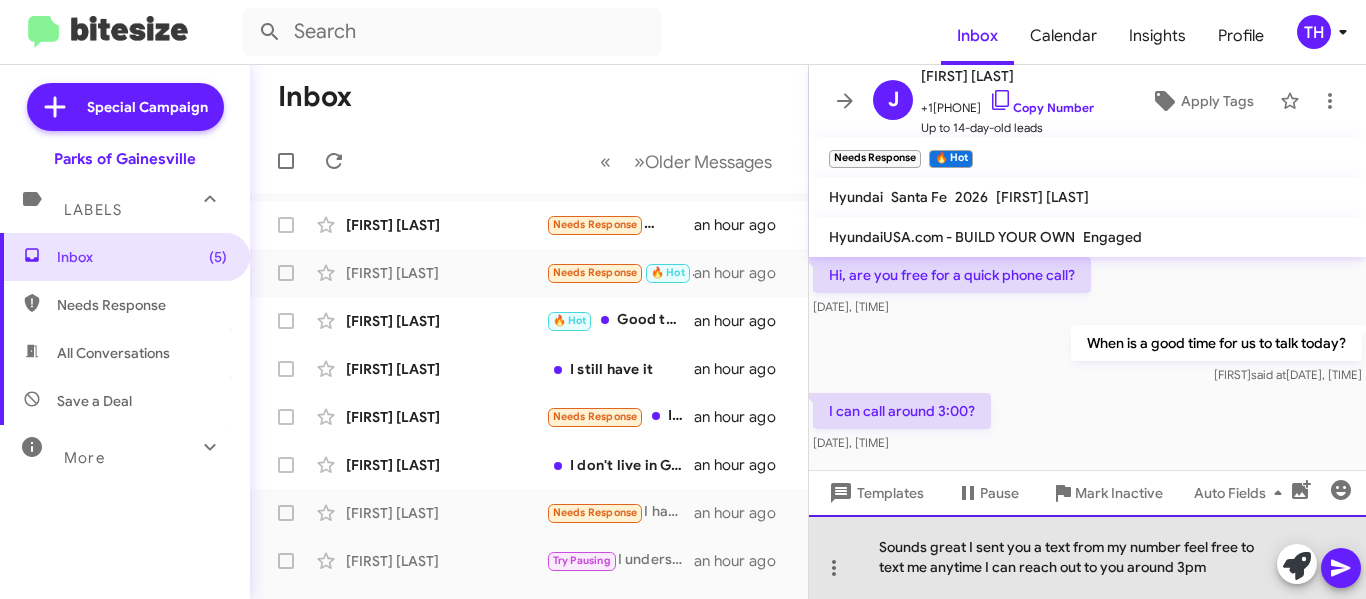 click on "Sounds great I sent you a text from my number feel free to text me anytime I can reach out to you around 3pm" 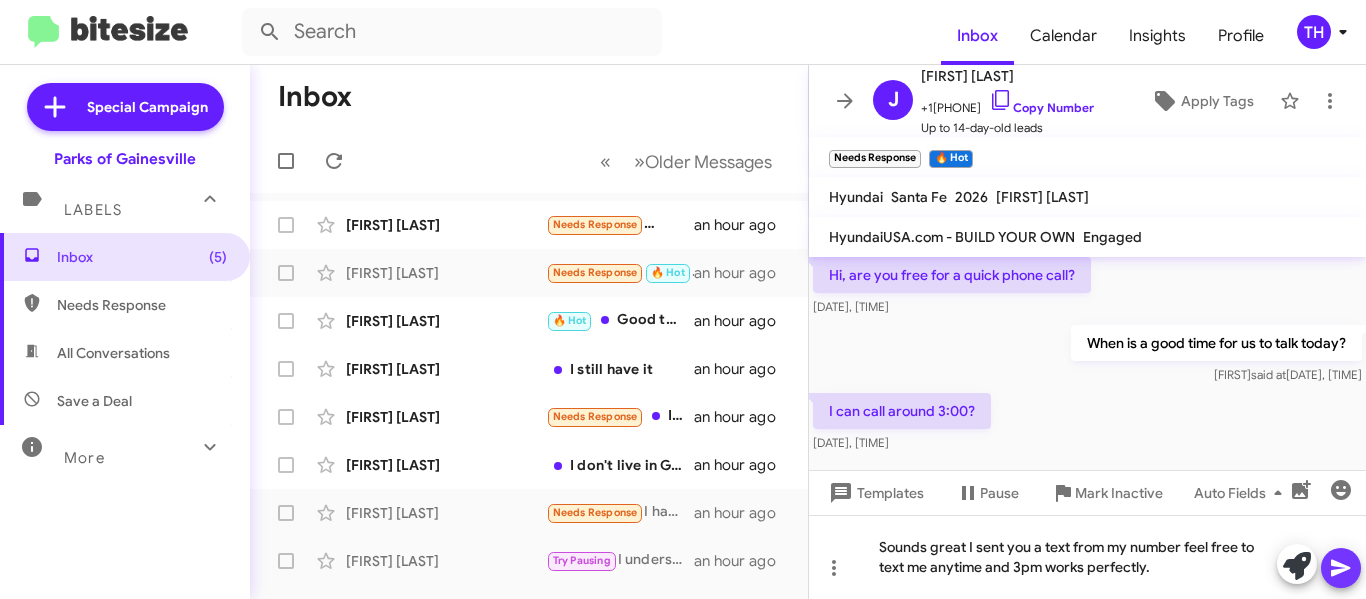 click 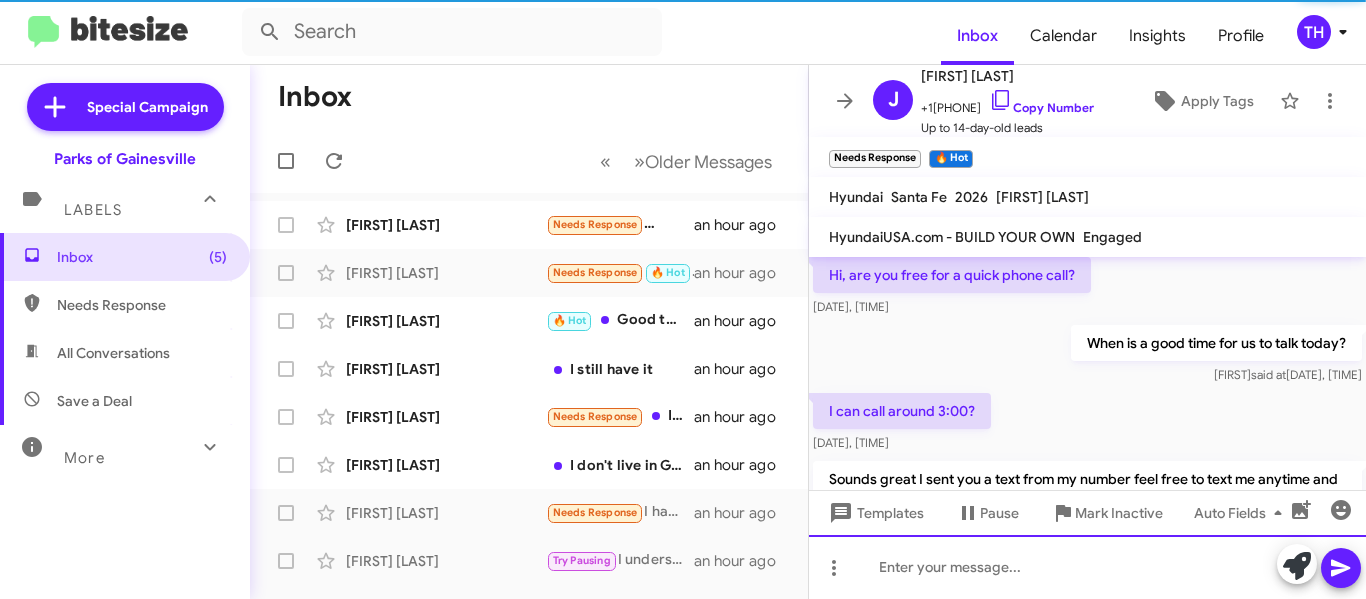 scroll, scrollTop: 0, scrollLeft: 0, axis: both 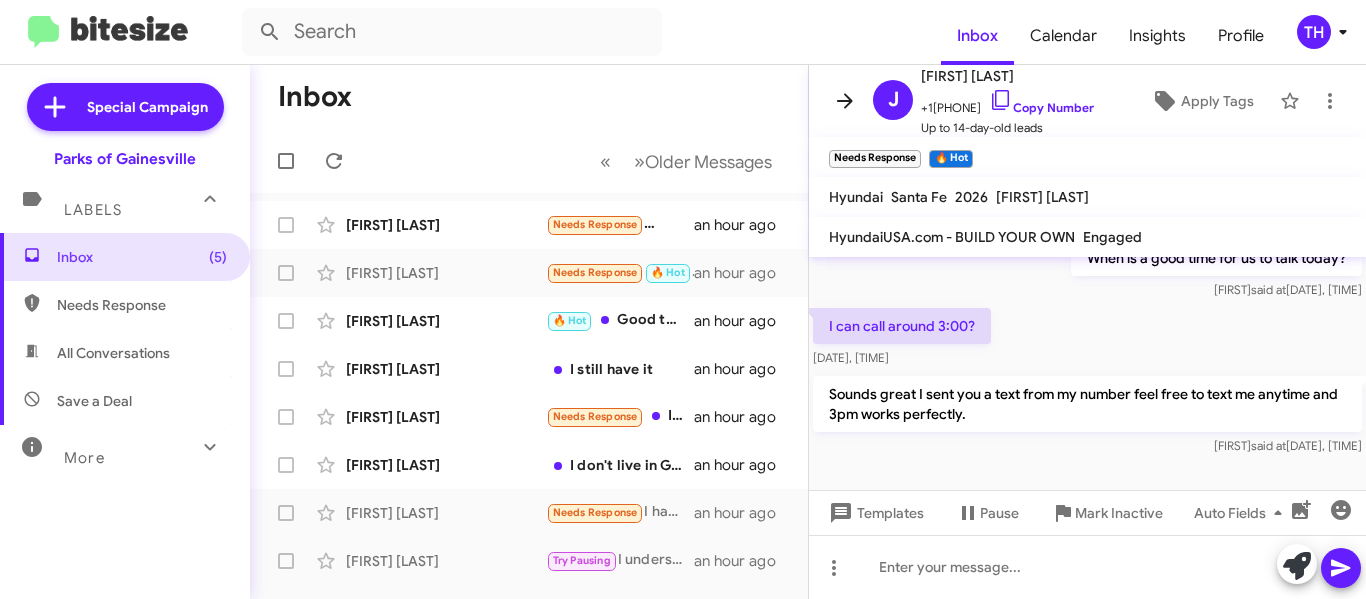 click 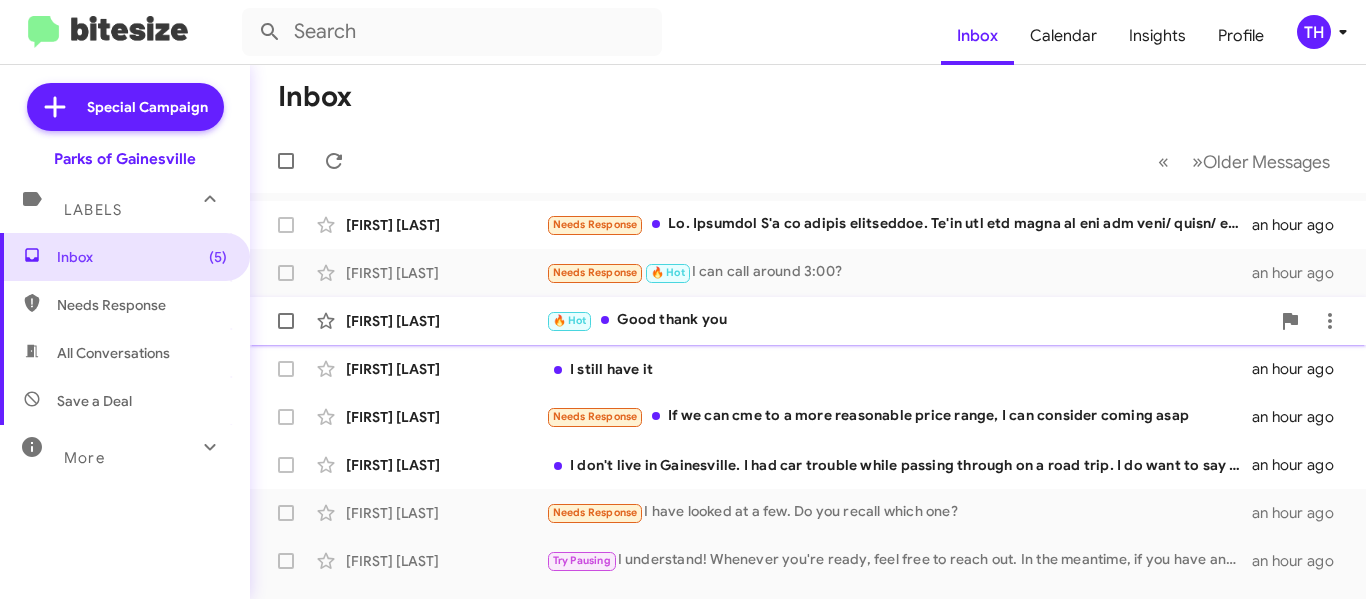 click on "[FIRST] [LAST]" 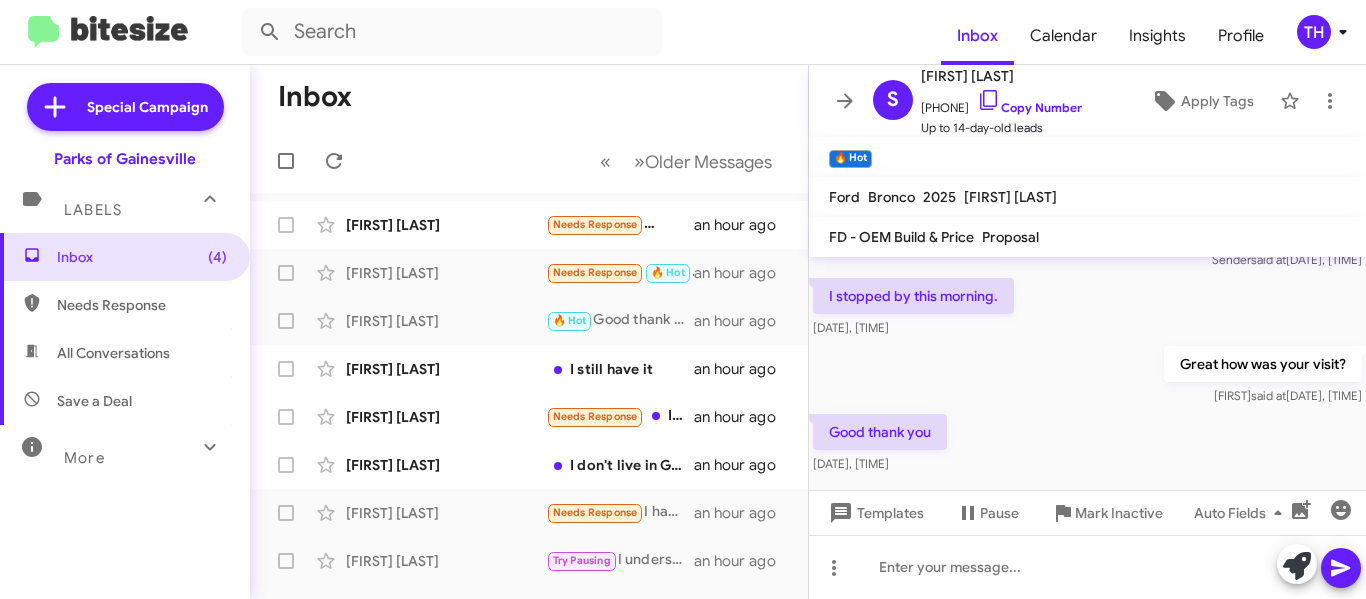 scroll, scrollTop: 85, scrollLeft: 0, axis: vertical 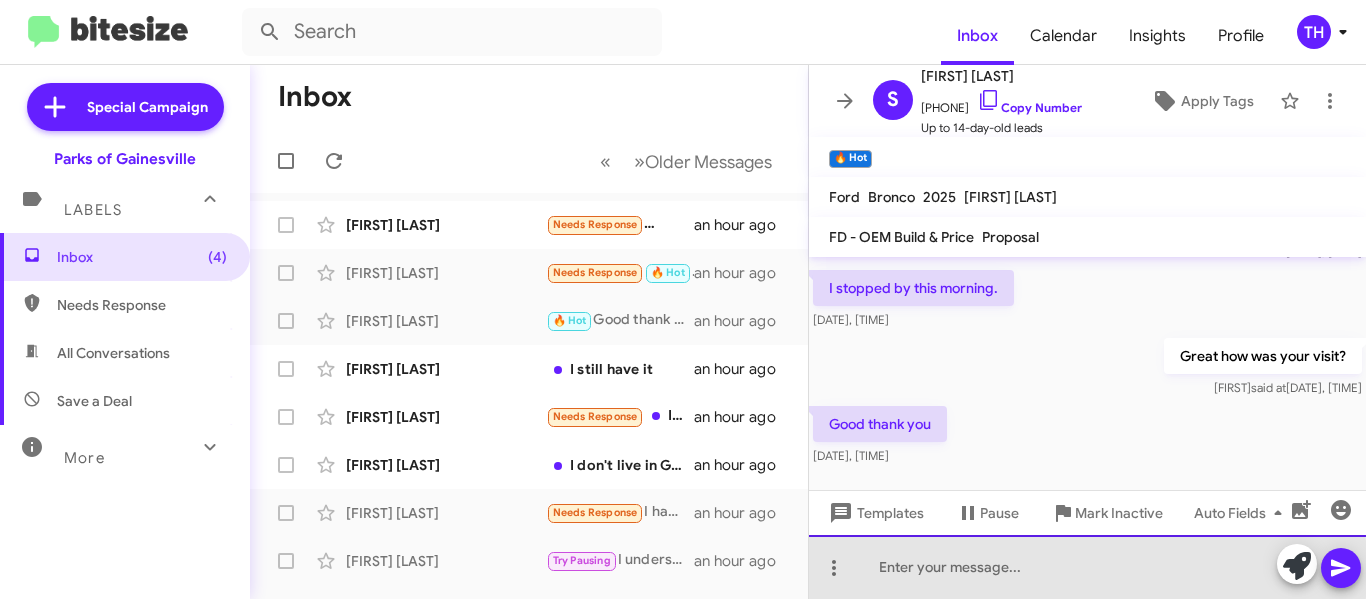 click 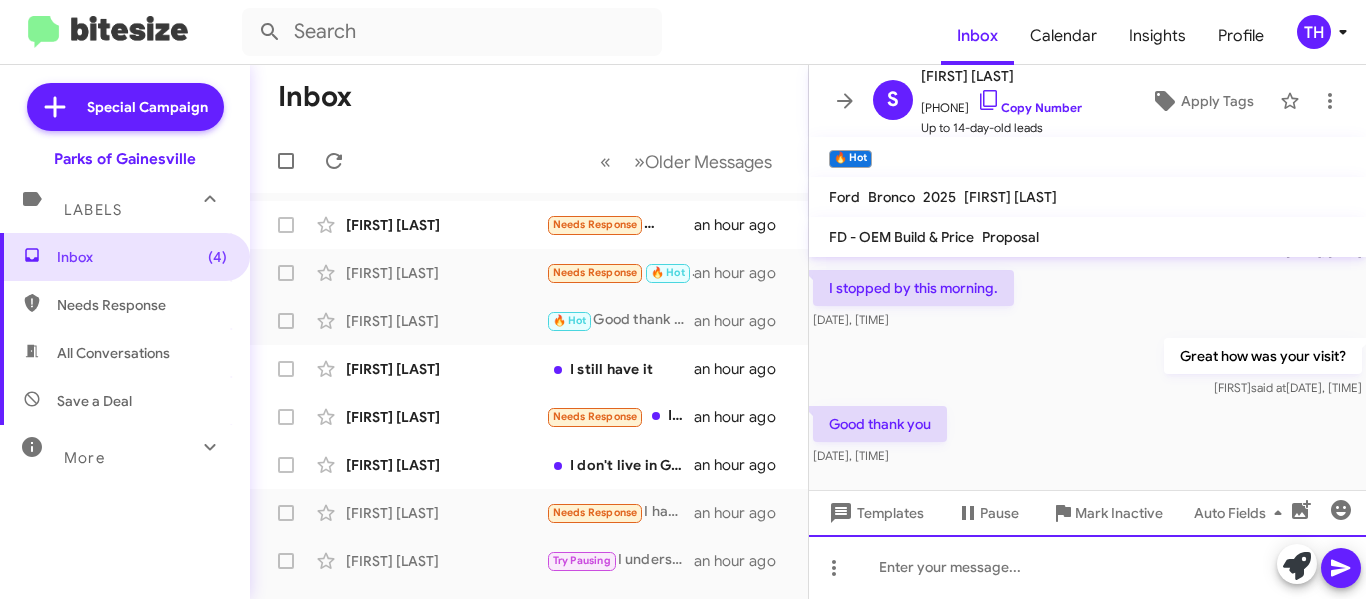 type 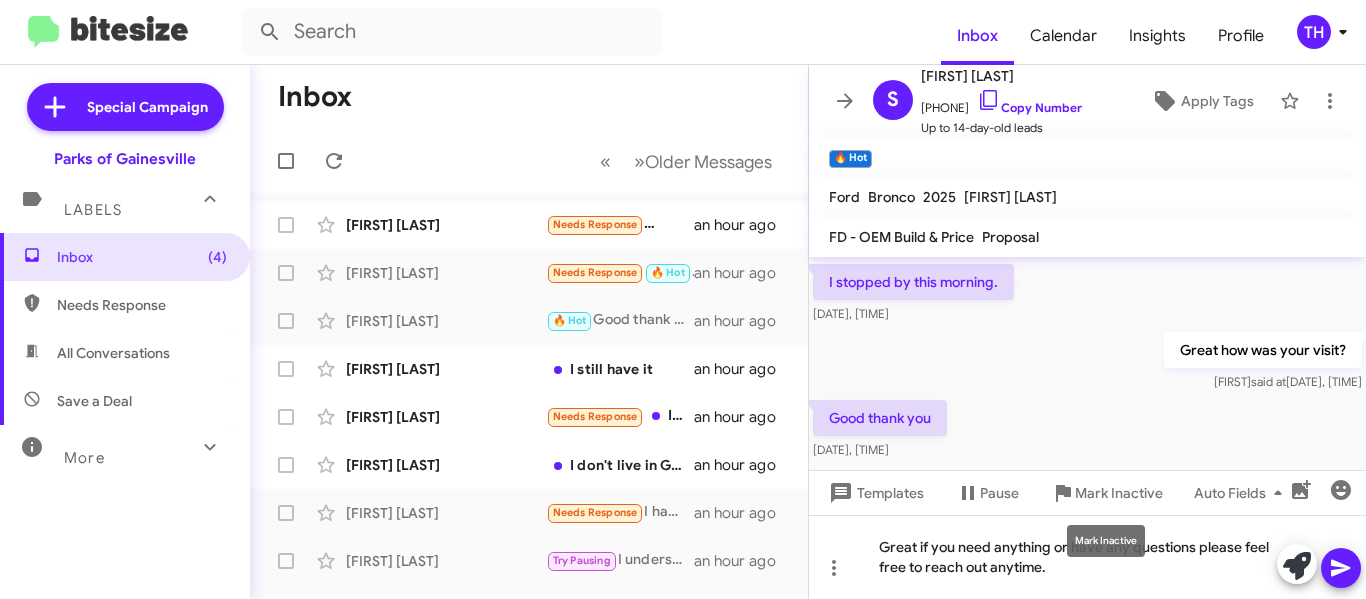 click on "Mark Inactive" at bounding box center [1106, 541] 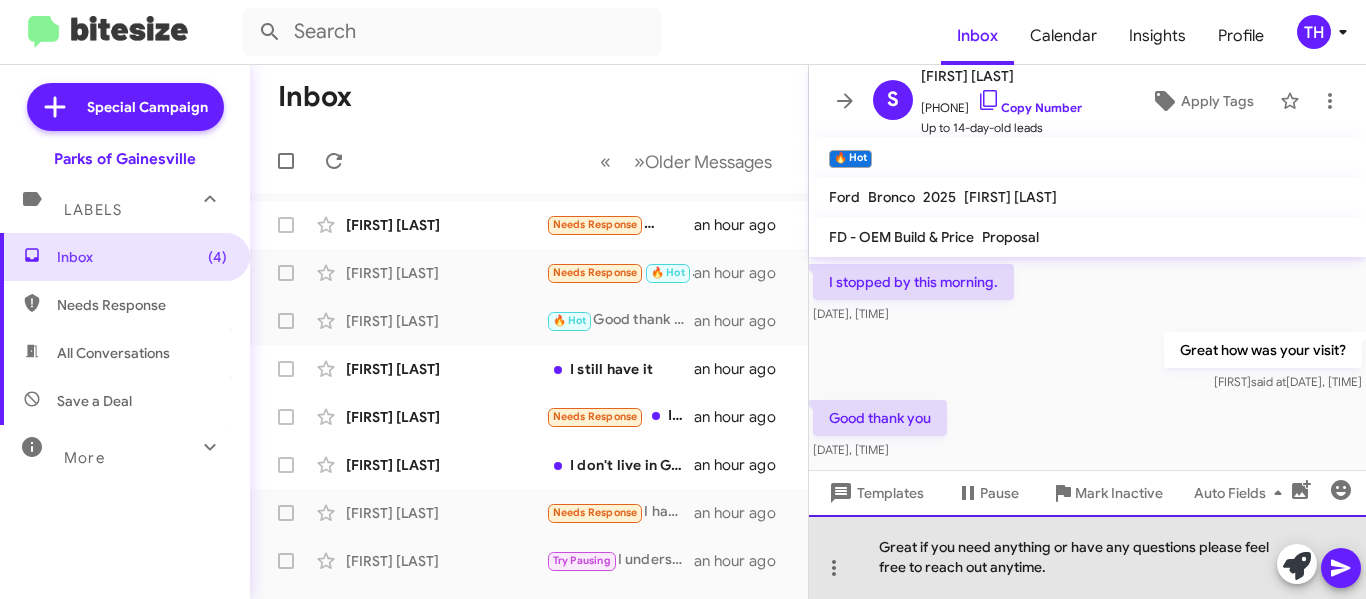 click on "Great if you need anything or have any questions please feel free to reach out anytime." 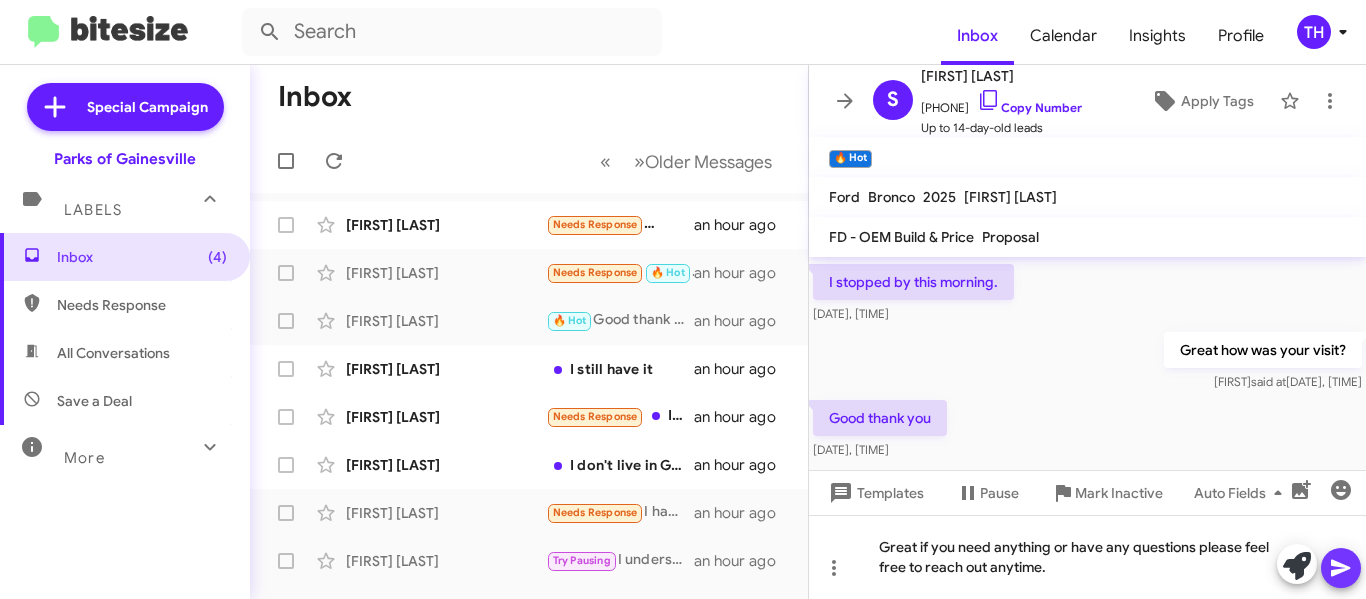 click 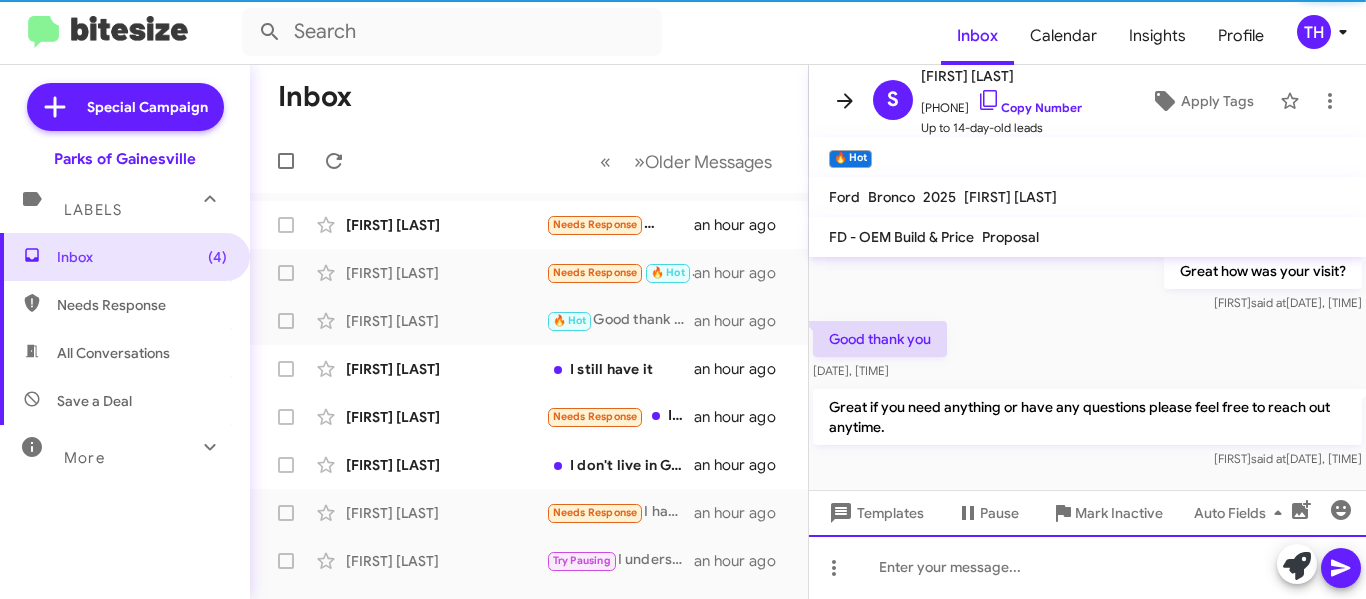 scroll, scrollTop: 180, scrollLeft: 0, axis: vertical 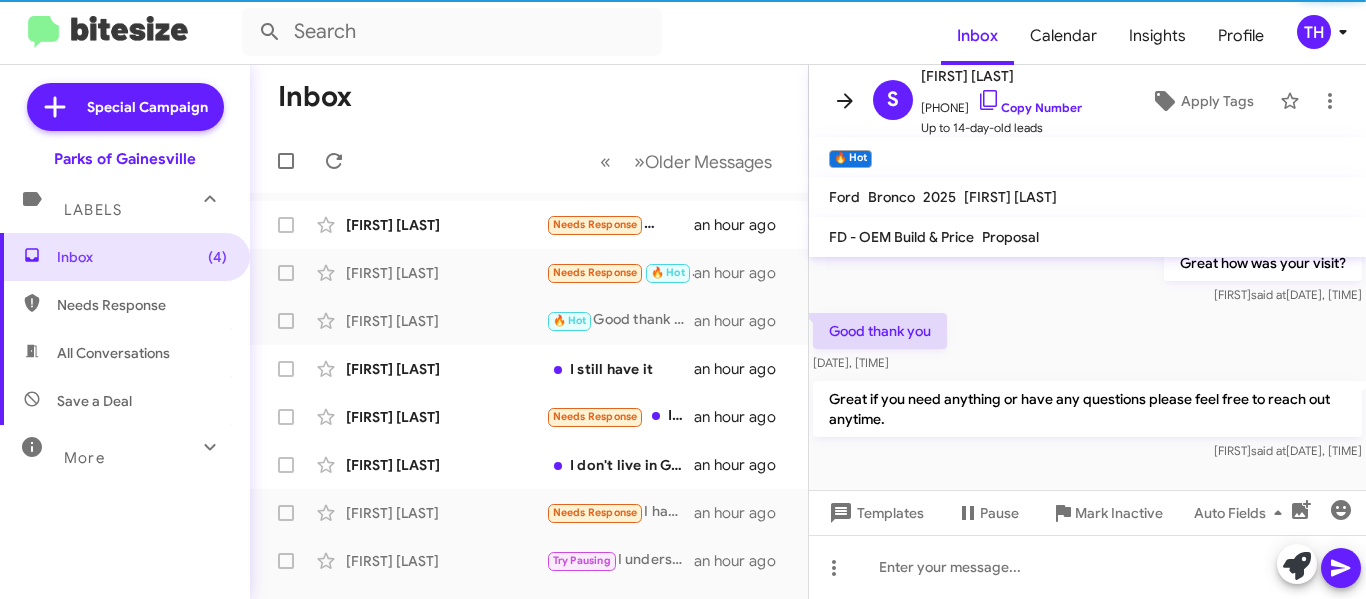 click 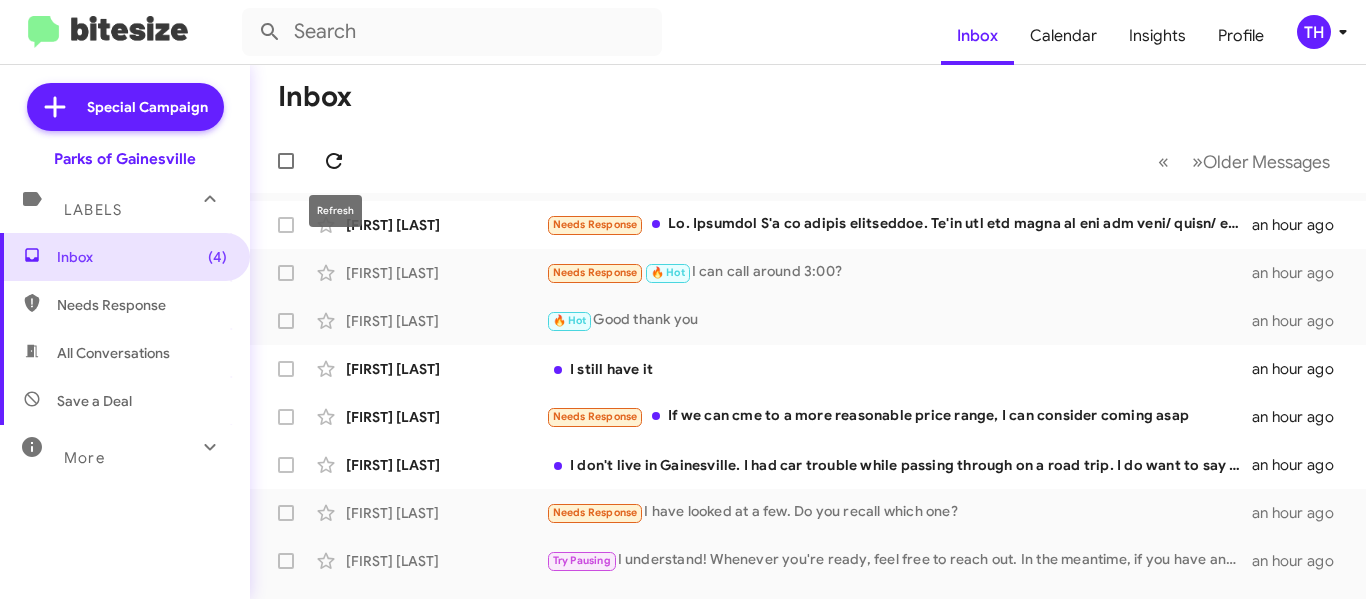 click 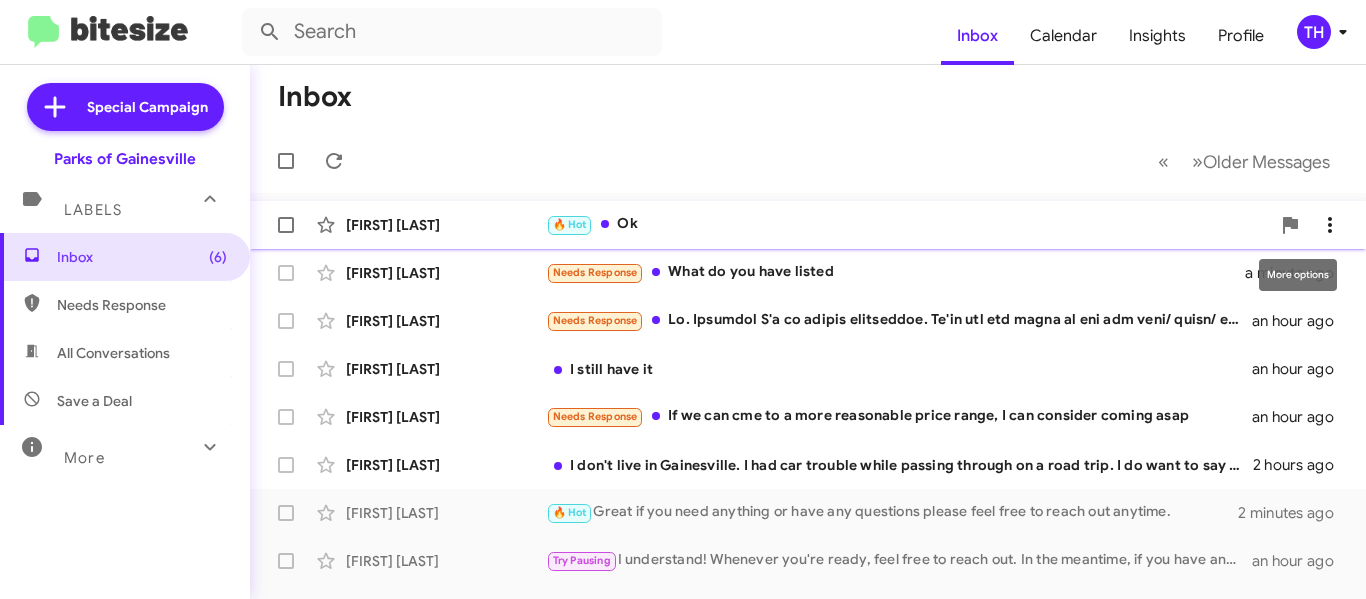 click 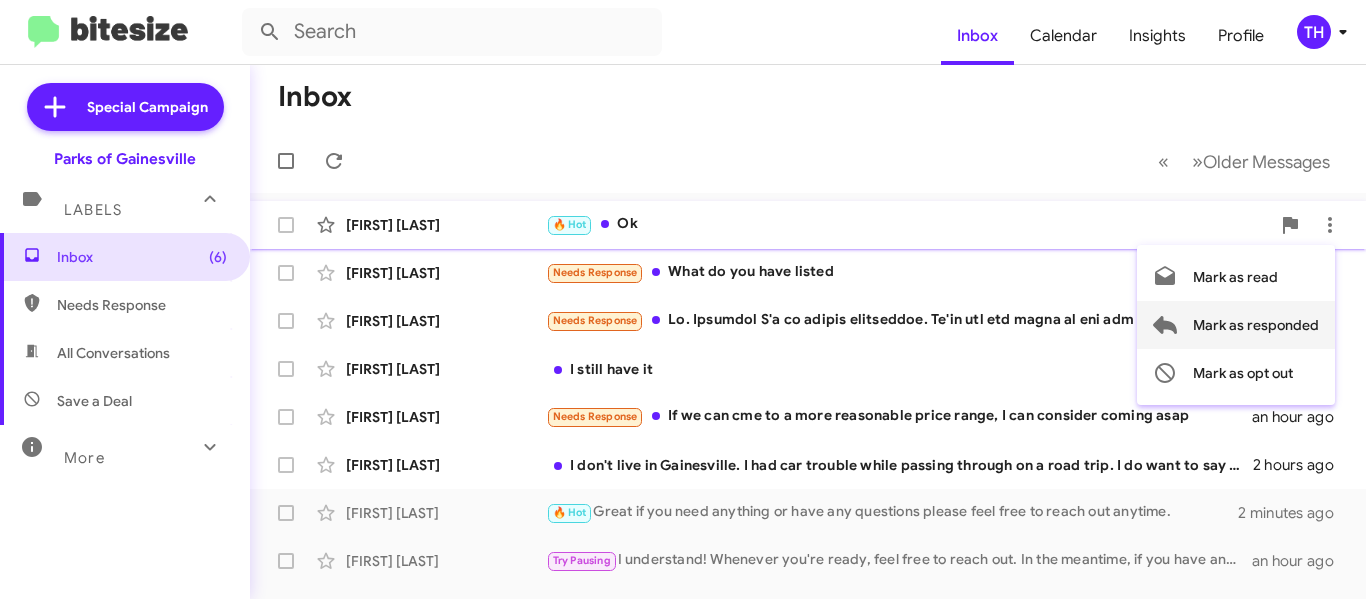 click on "Mark as responded" at bounding box center [1256, 325] 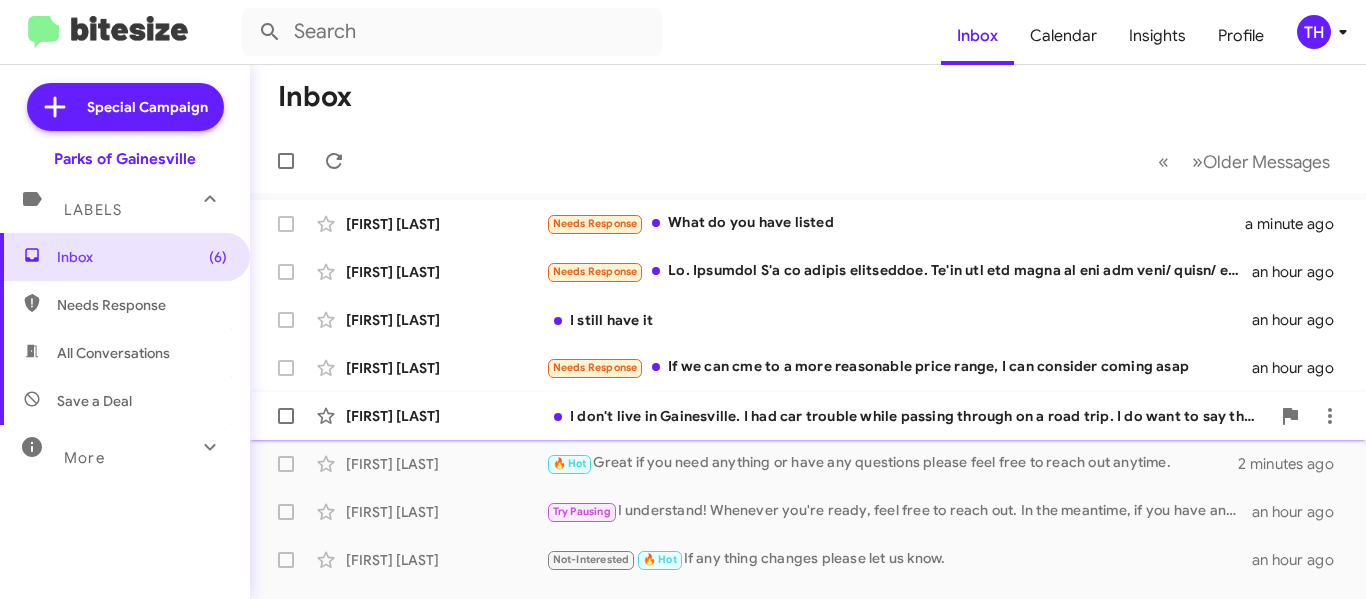 scroll, scrollTop: 0, scrollLeft: 0, axis: both 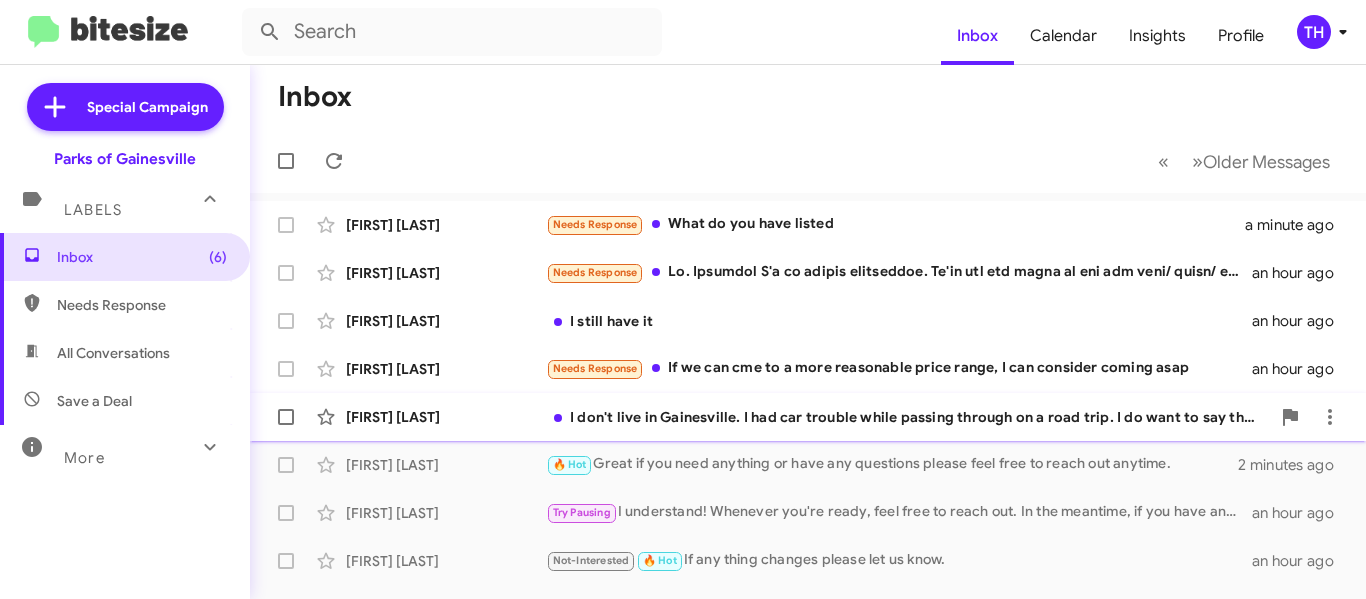 click on "[FIRST] [LAST]" 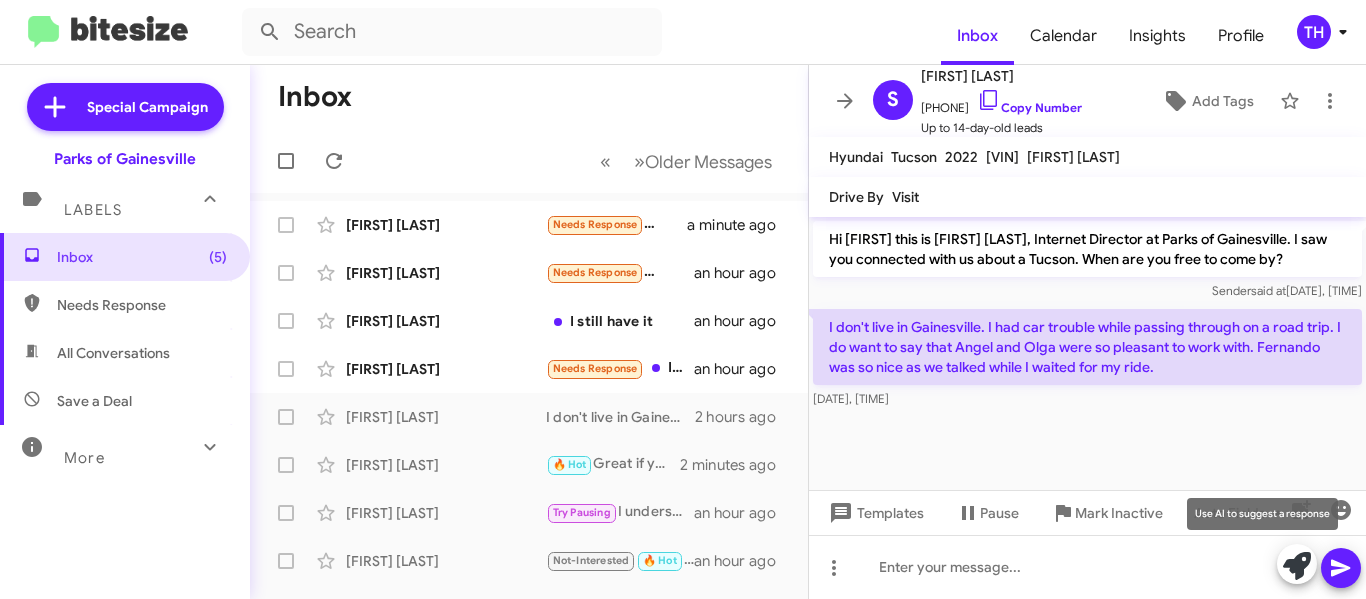 click 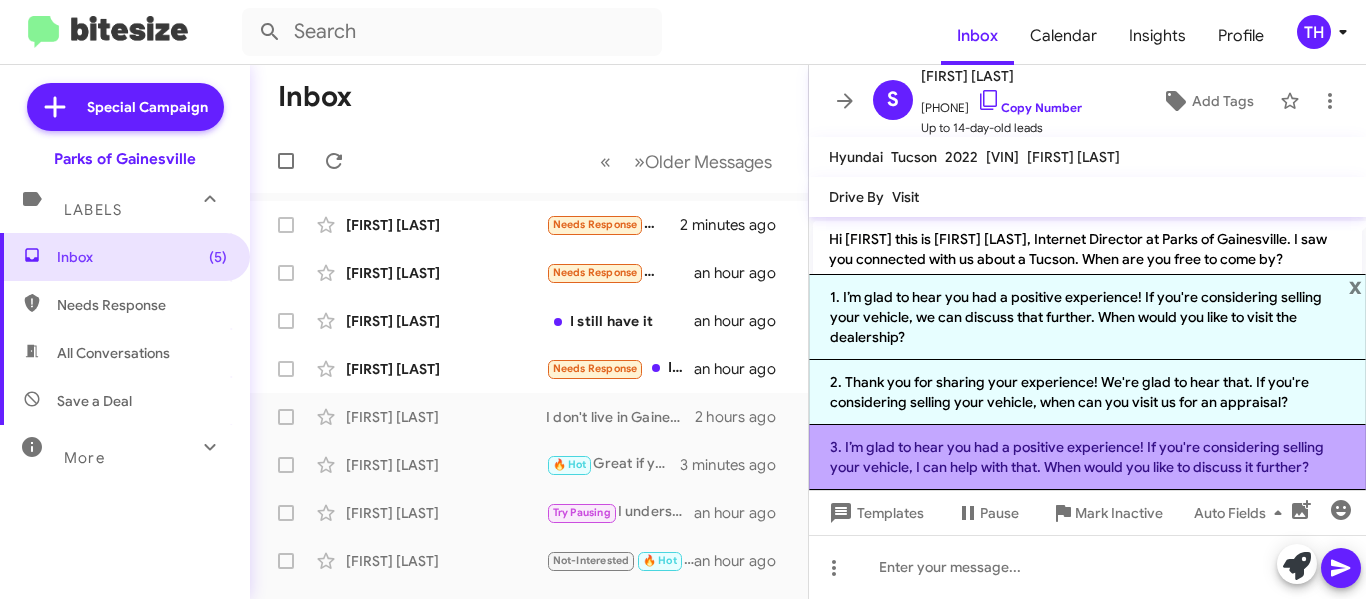 click on "3. I’m glad to hear you had a positive experience! If you're considering selling your vehicle, I can help with that. When would you like to discuss it further?" 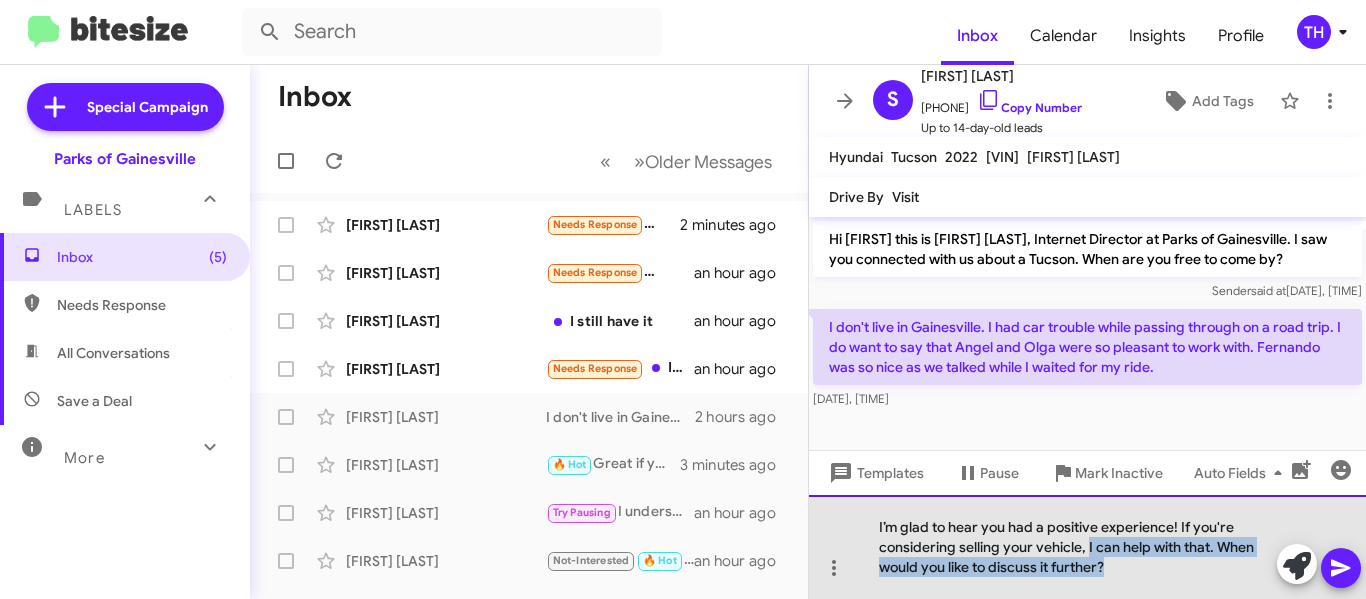 drag, startPoint x: 1090, startPoint y: 546, endPoint x: 1123, endPoint y: 568, distance: 39.661064 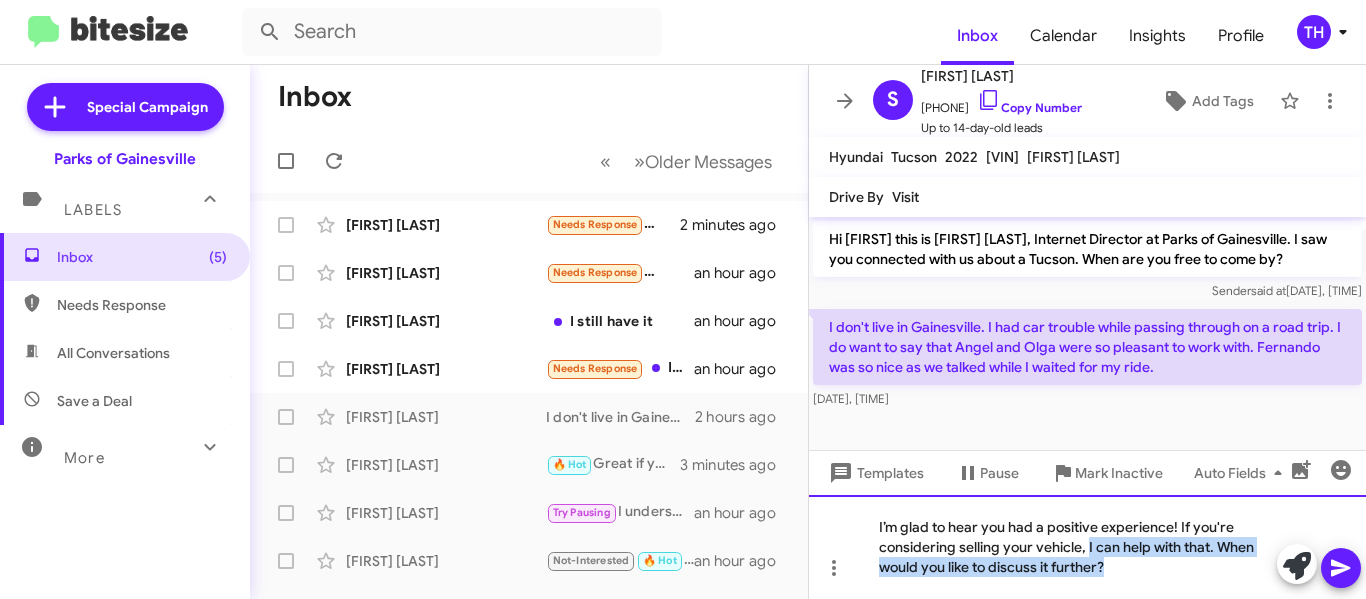 type 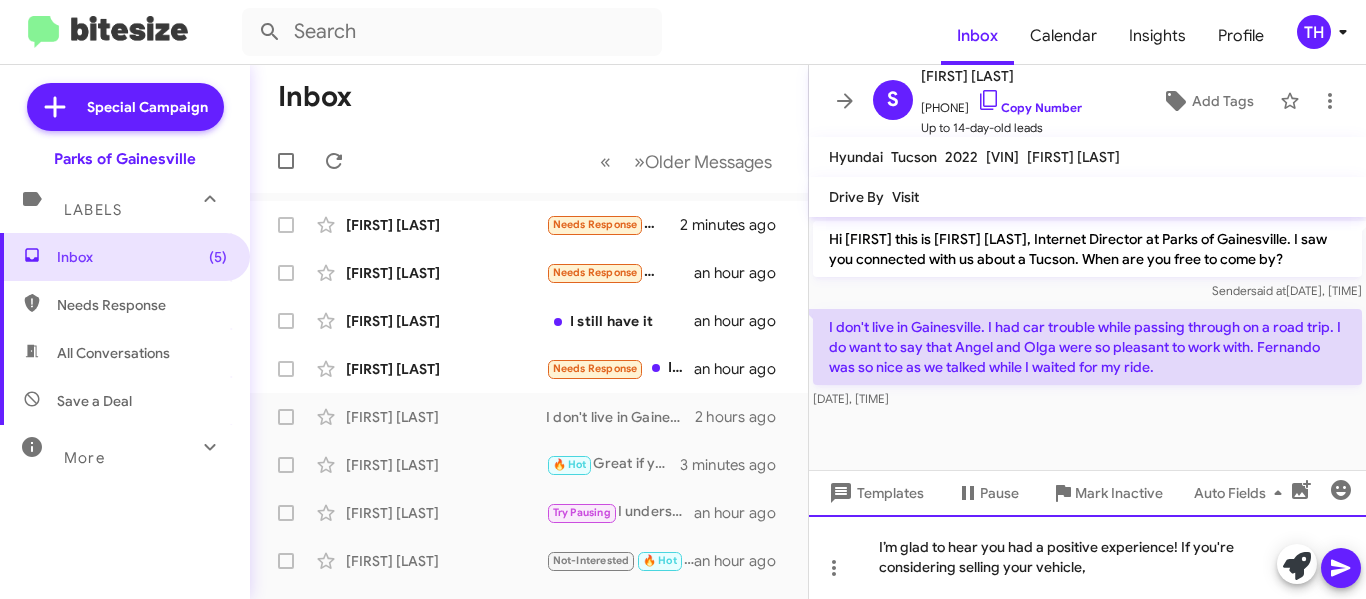 click on "I’m glad to hear you had a positive experience! If you're considering selling your vehicle," 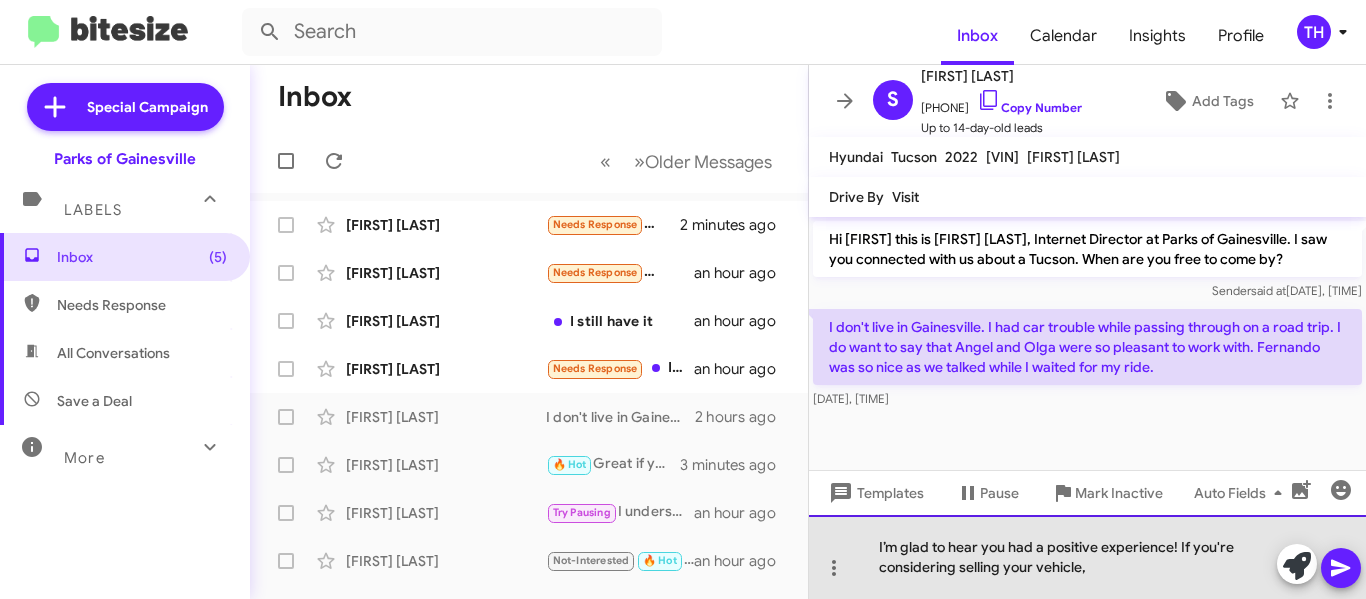 click on "I’m glad to hear you had a positive experience! If you're considering selling your vehicle," 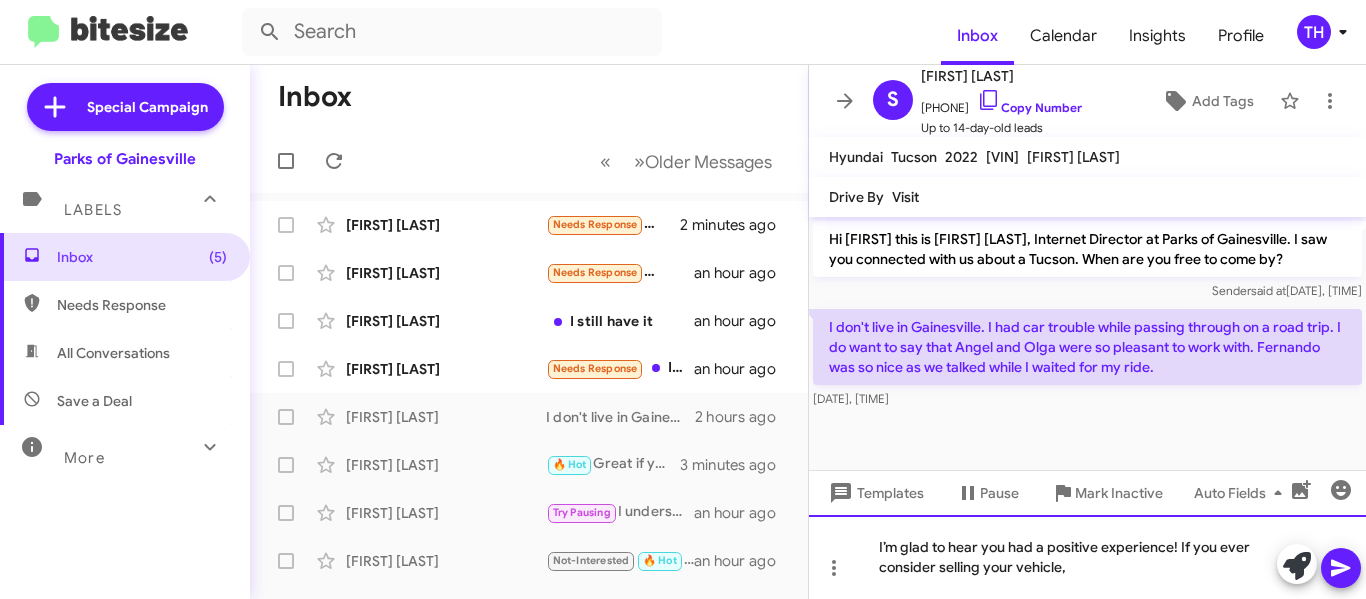 click on "I’m glad to hear you had a positive experience! If you ever consider selling your vehicle," 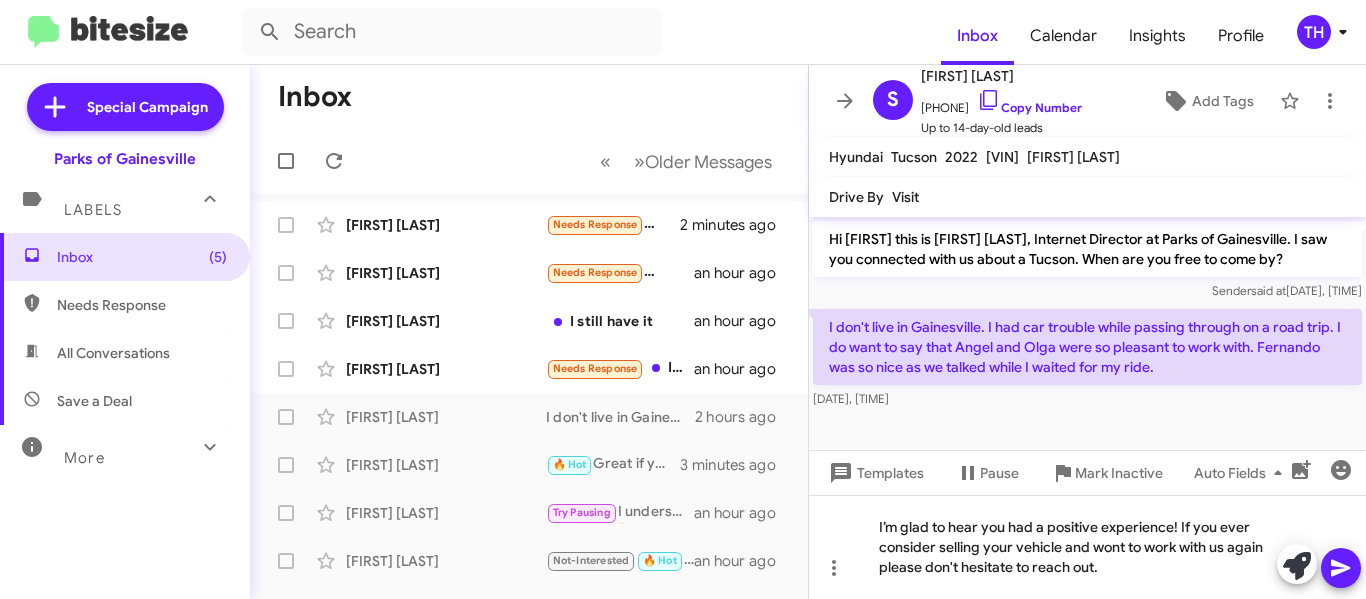 click 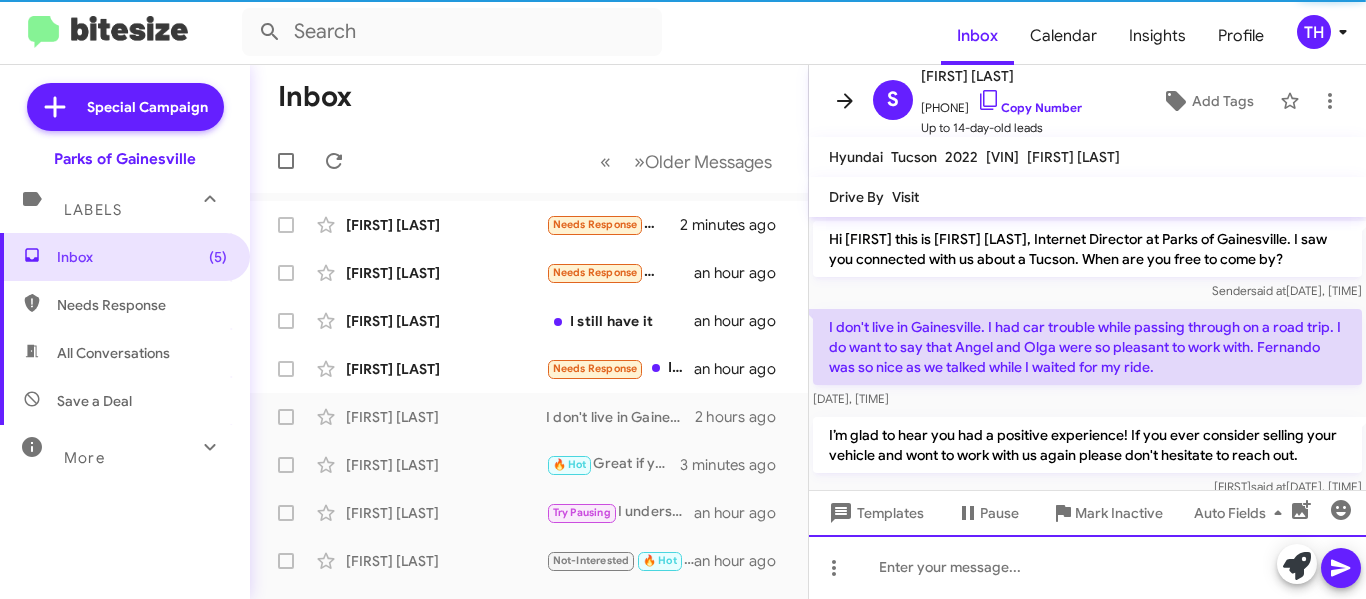 scroll, scrollTop: 51, scrollLeft: 0, axis: vertical 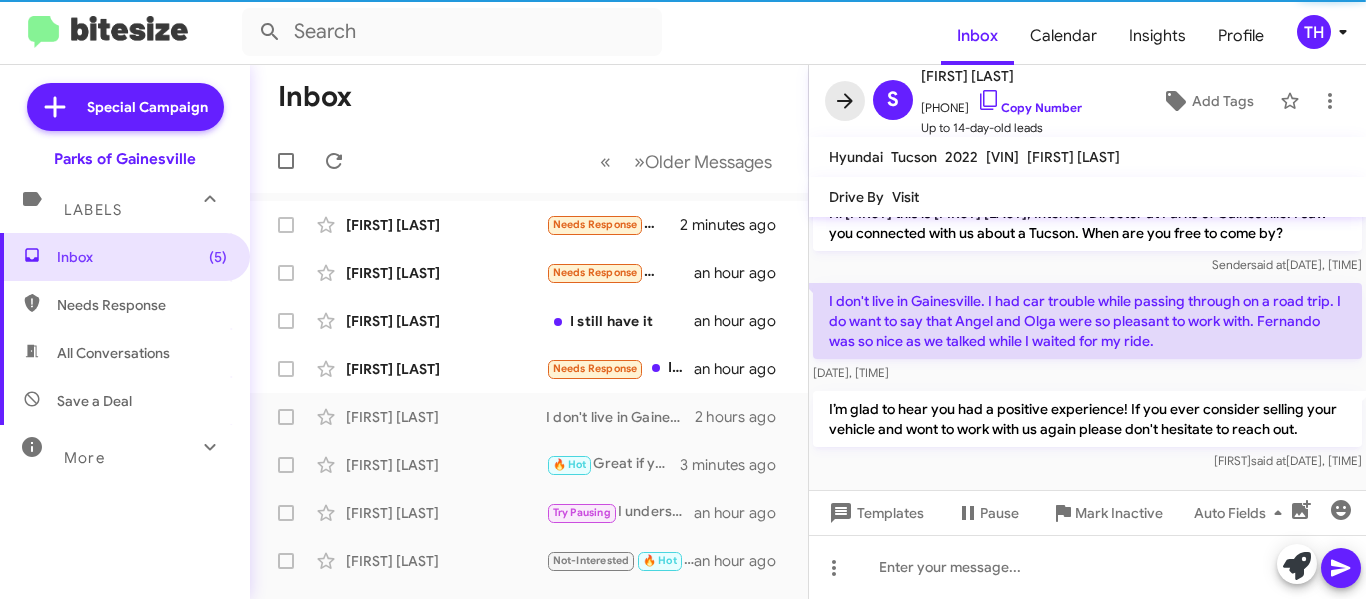 click 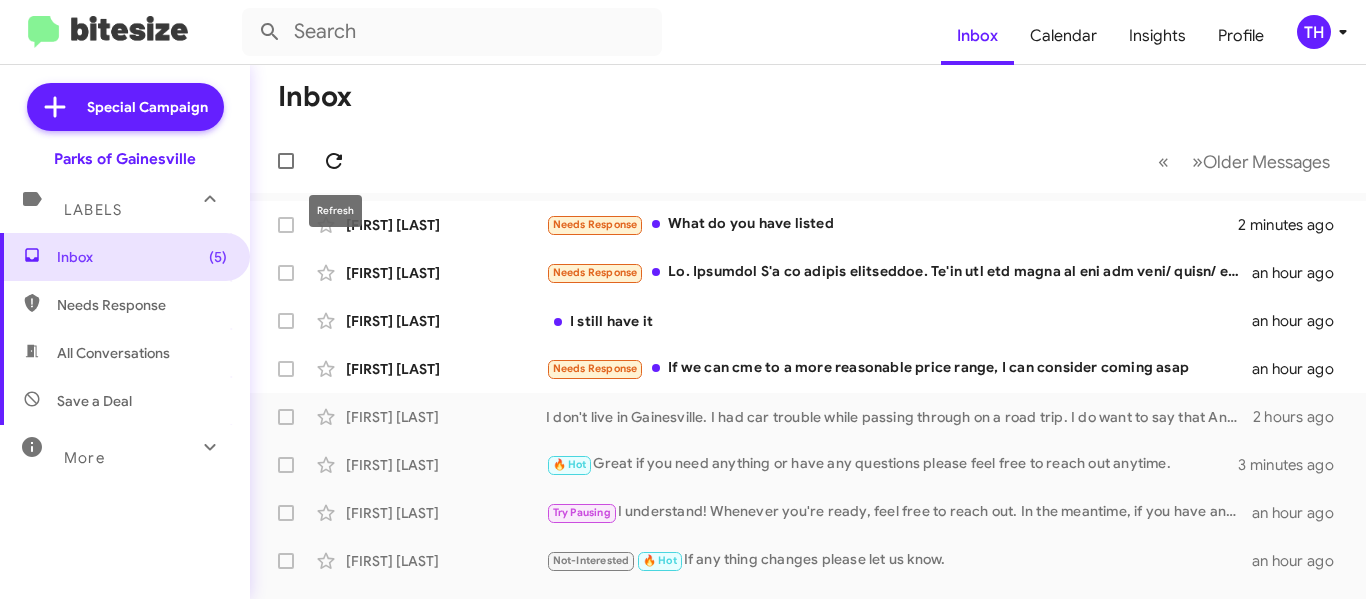 click 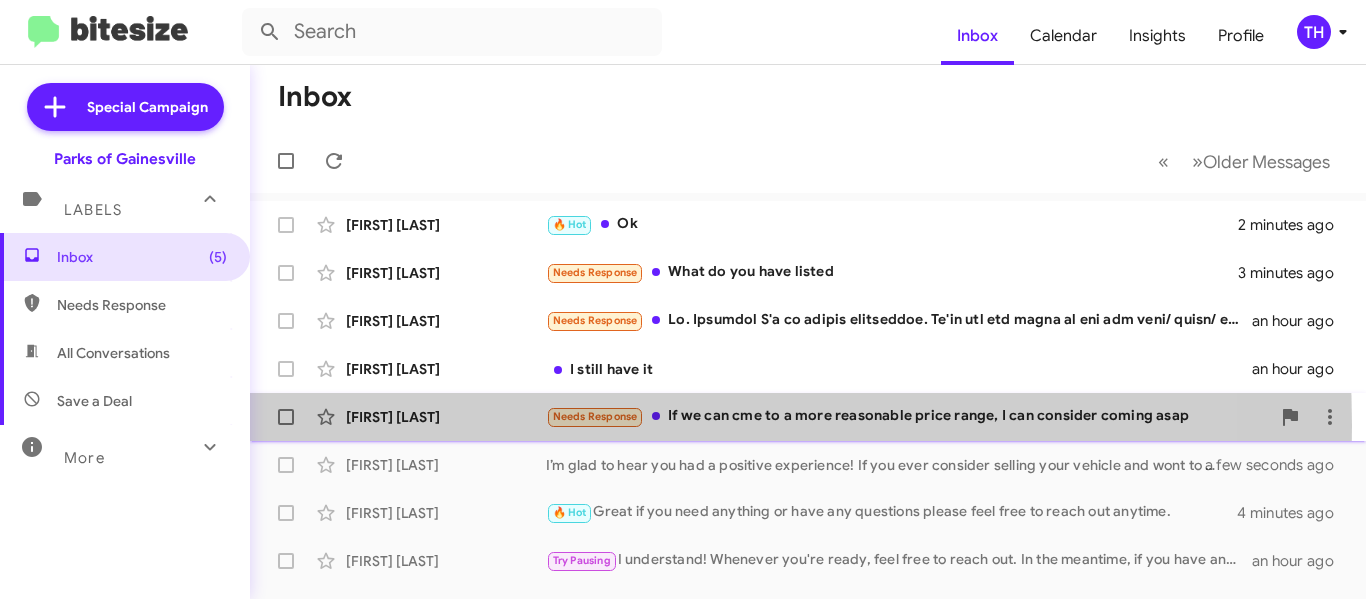 click on "[FIRST] [LAST]" 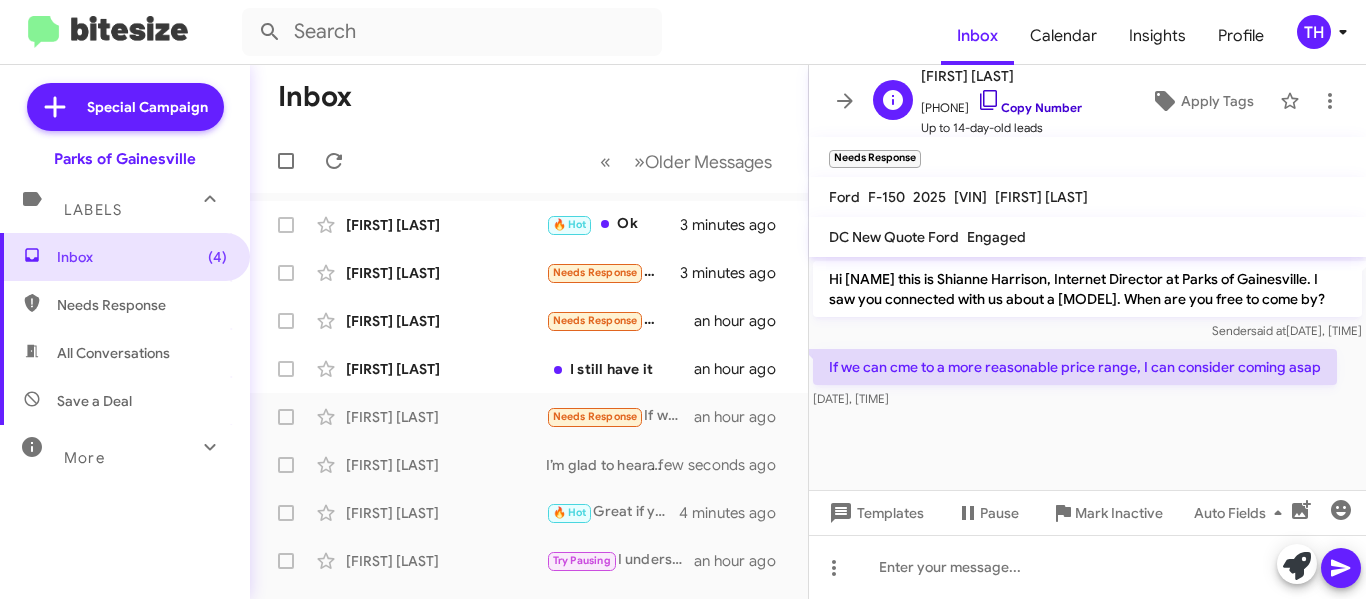click 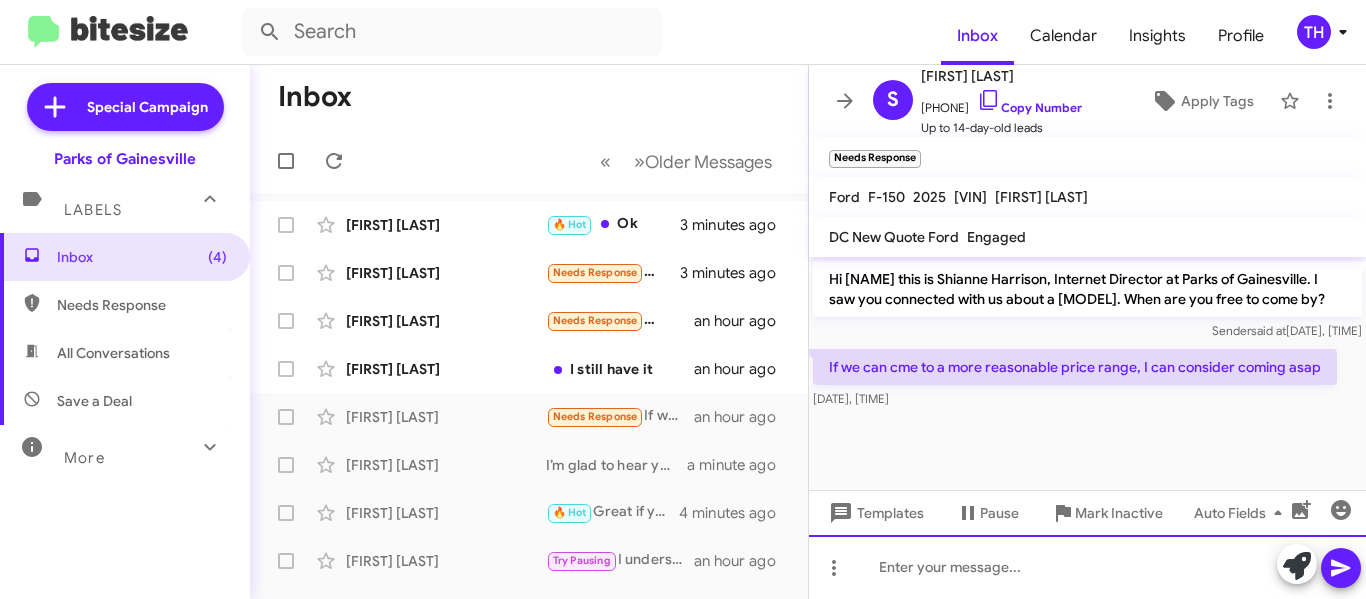 click 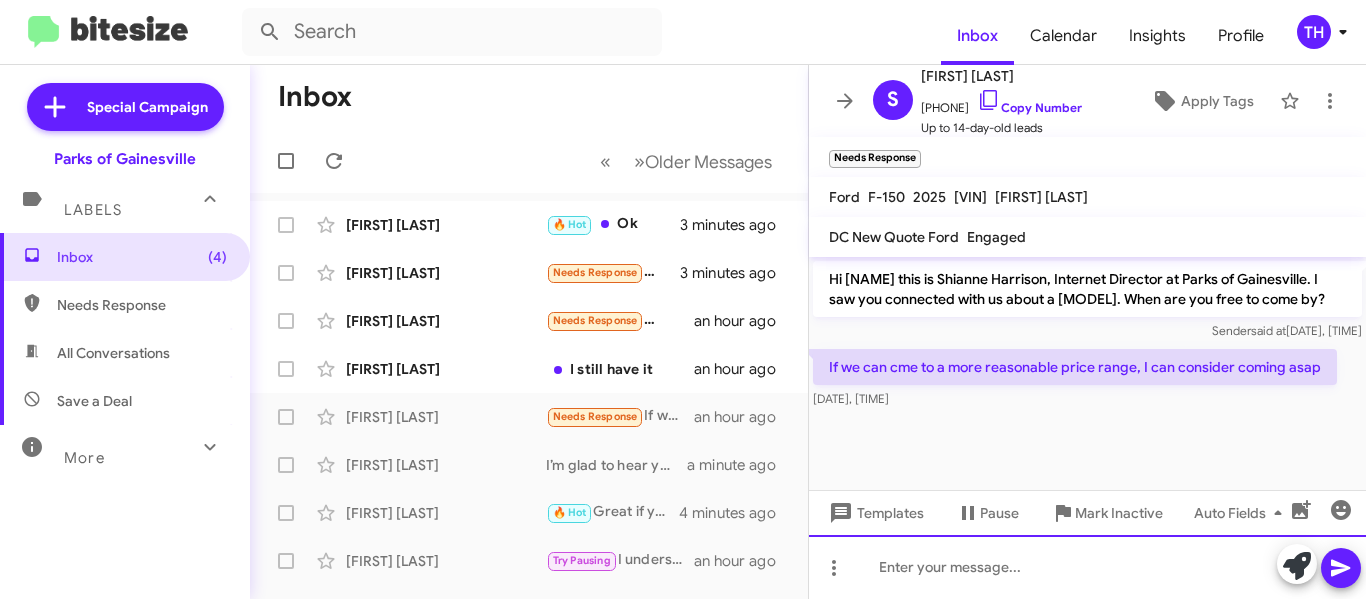 type 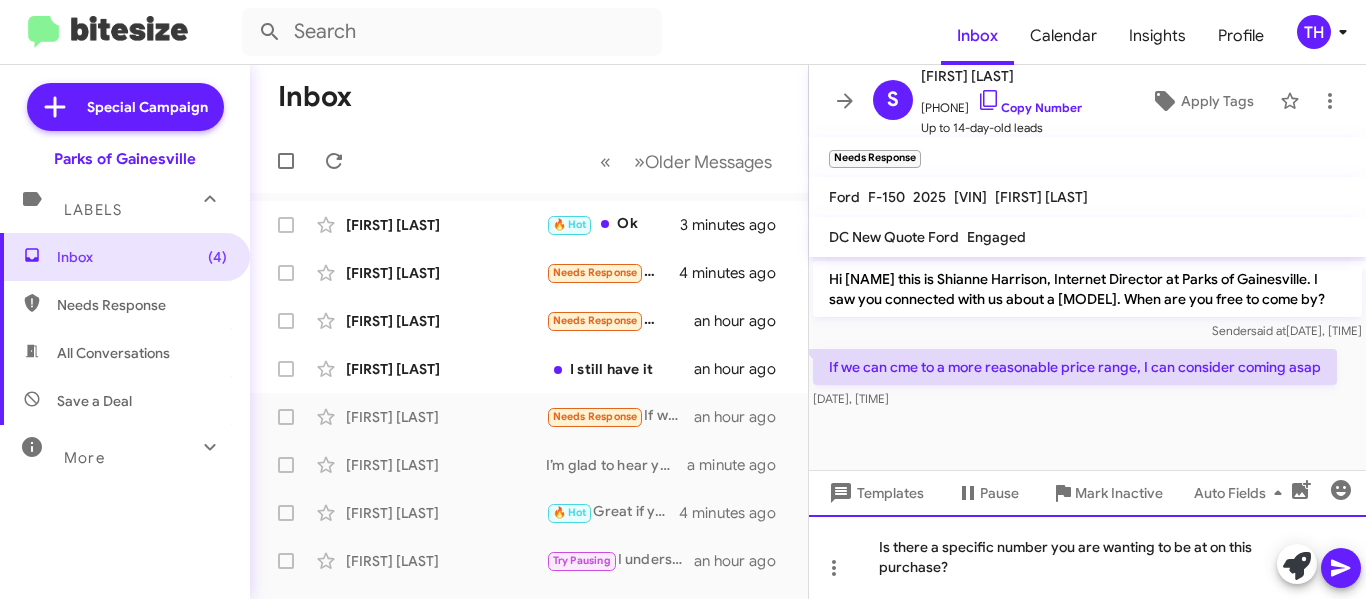 click on "Is there a specific number you are wanting to be at on this purchase?" 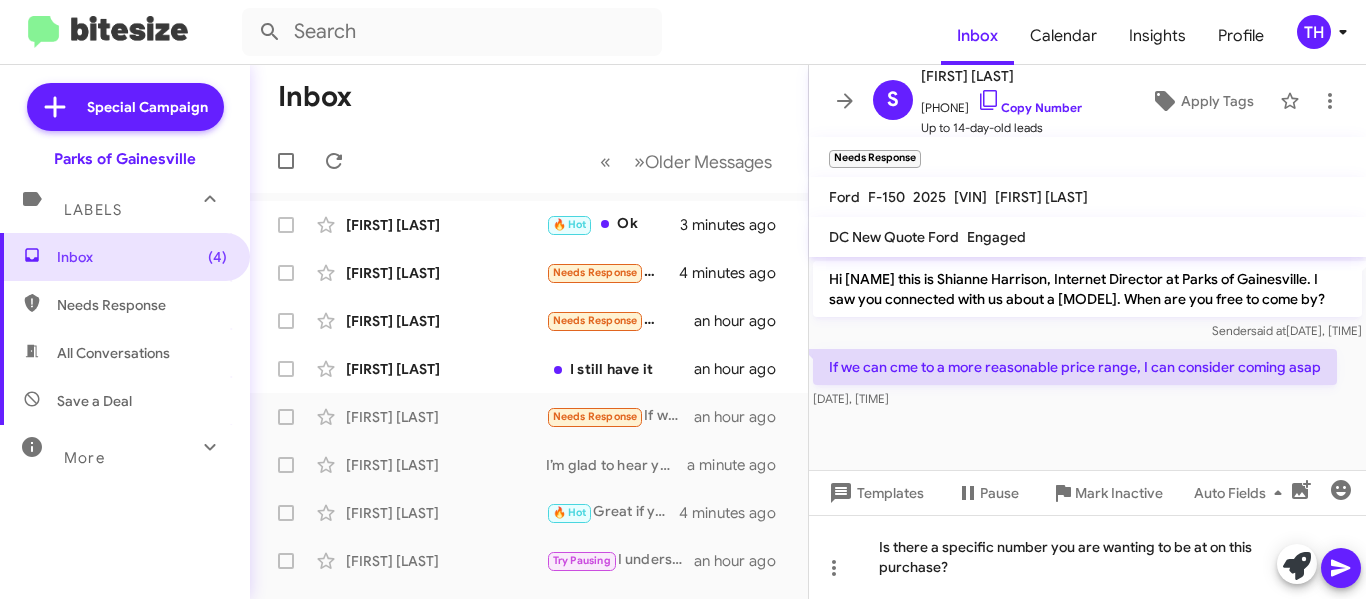click 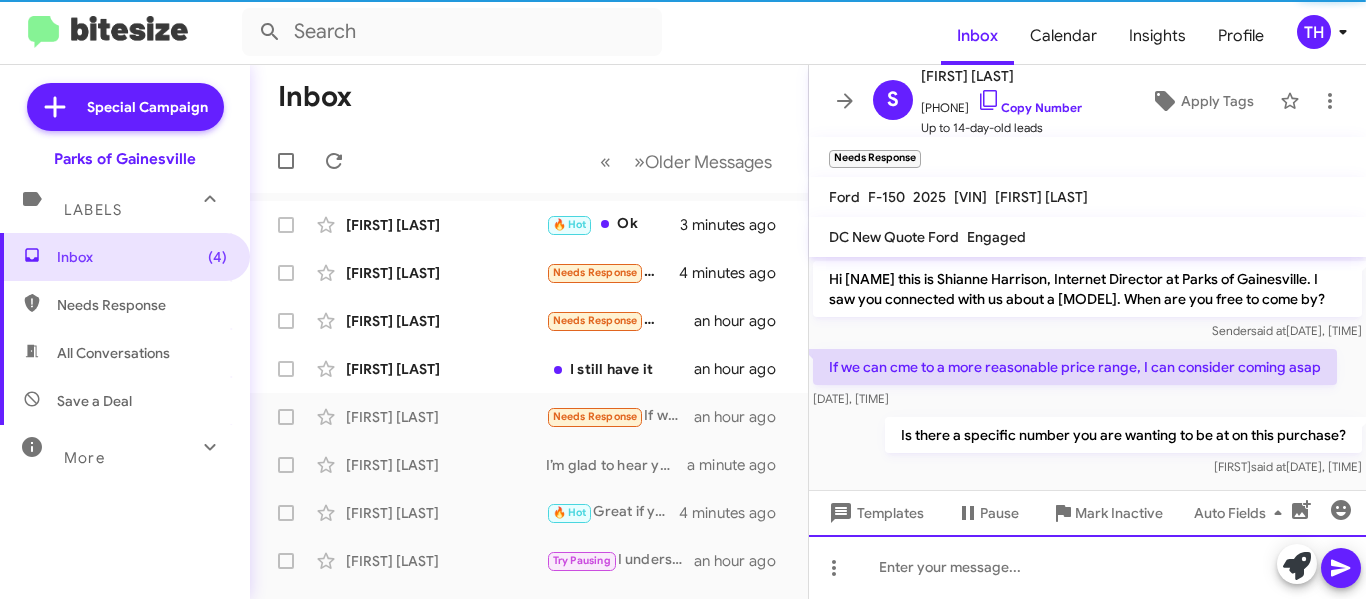 scroll, scrollTop: 11, scrollLeft: 0, axis: vertical 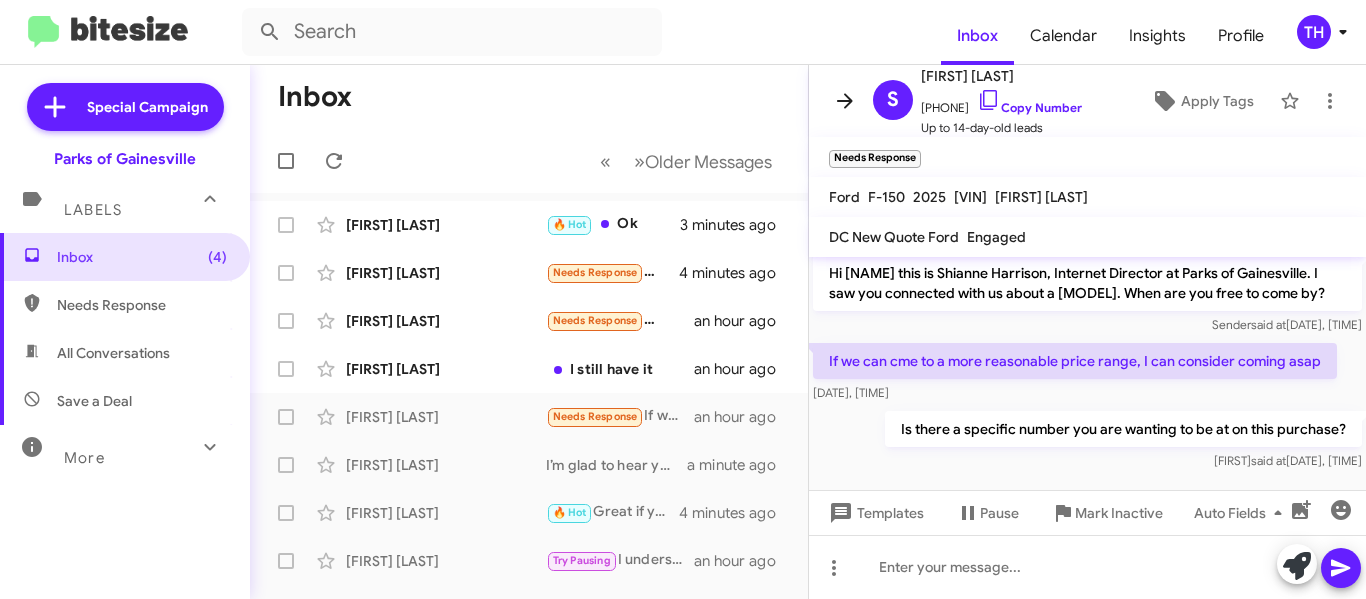 click 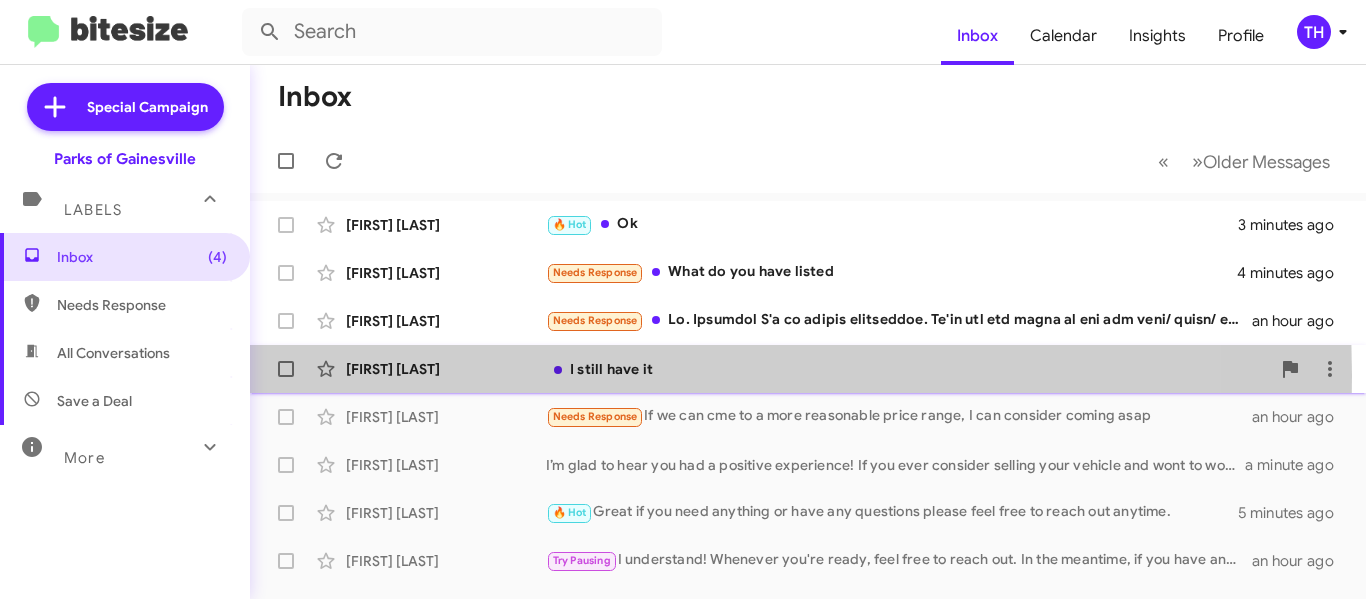 click on "[FIRST] [LAST]" 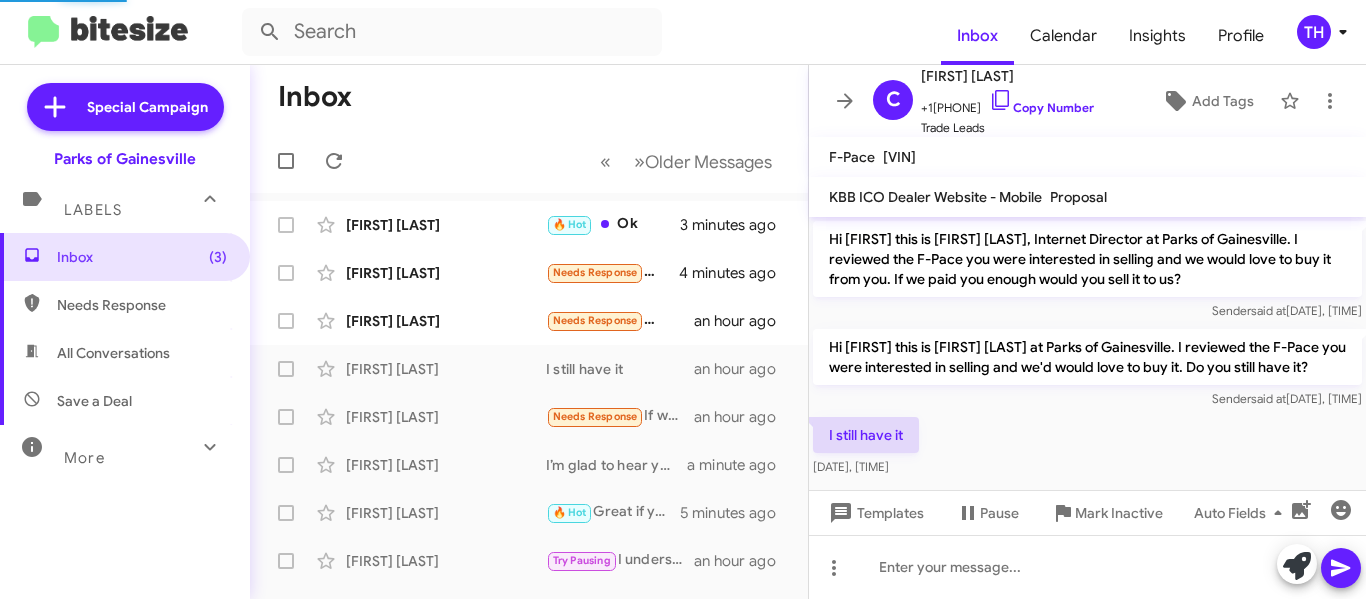 scroll, scrollTop: 31, scrollLeft: 0, axis: vertical 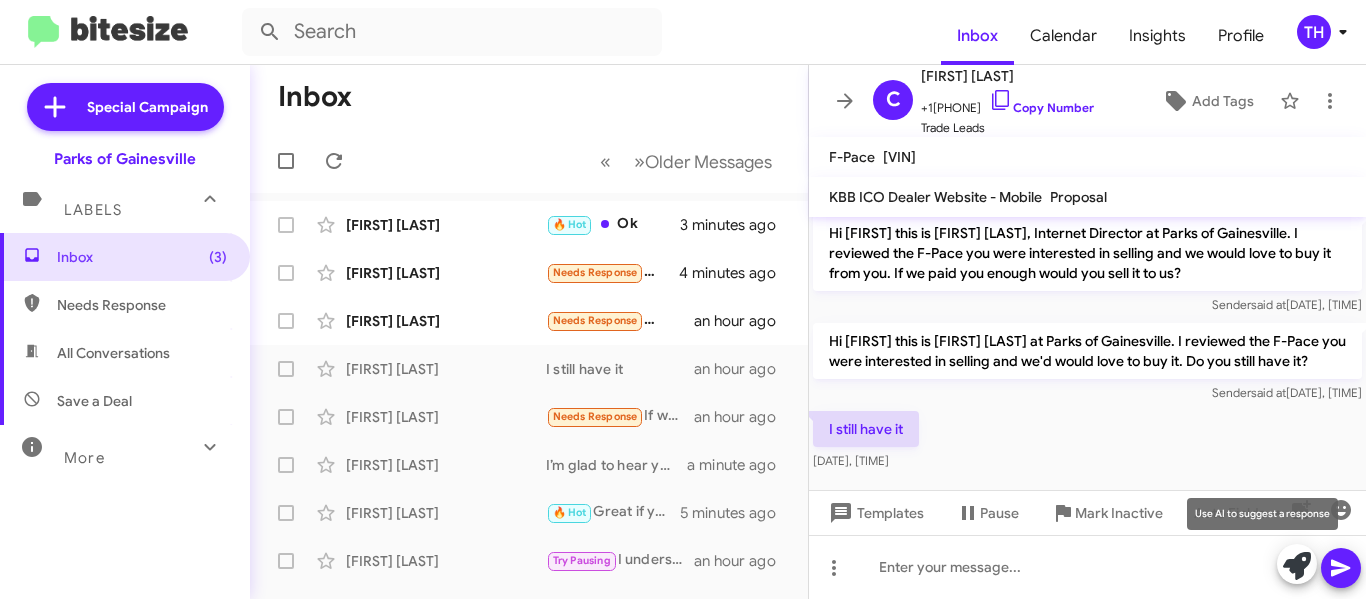click 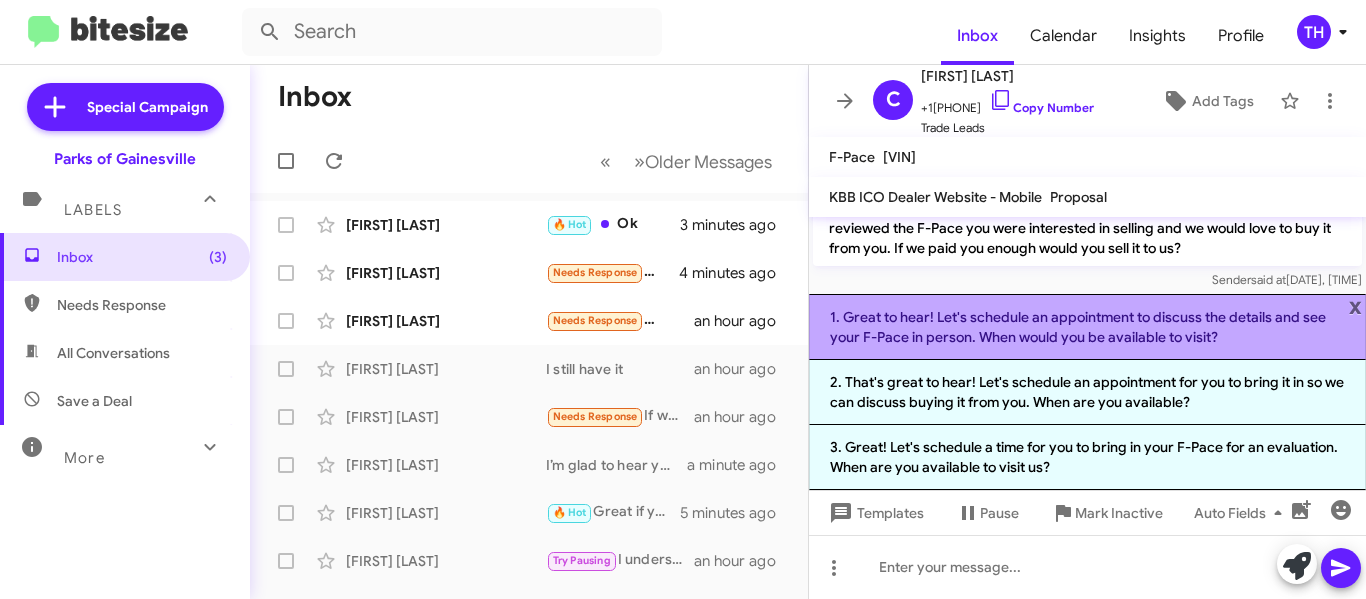 click on "1. Great to hear! Let's schedule an appointment to discuss the details and see your F-Pace in person. When would you be available to visit?" 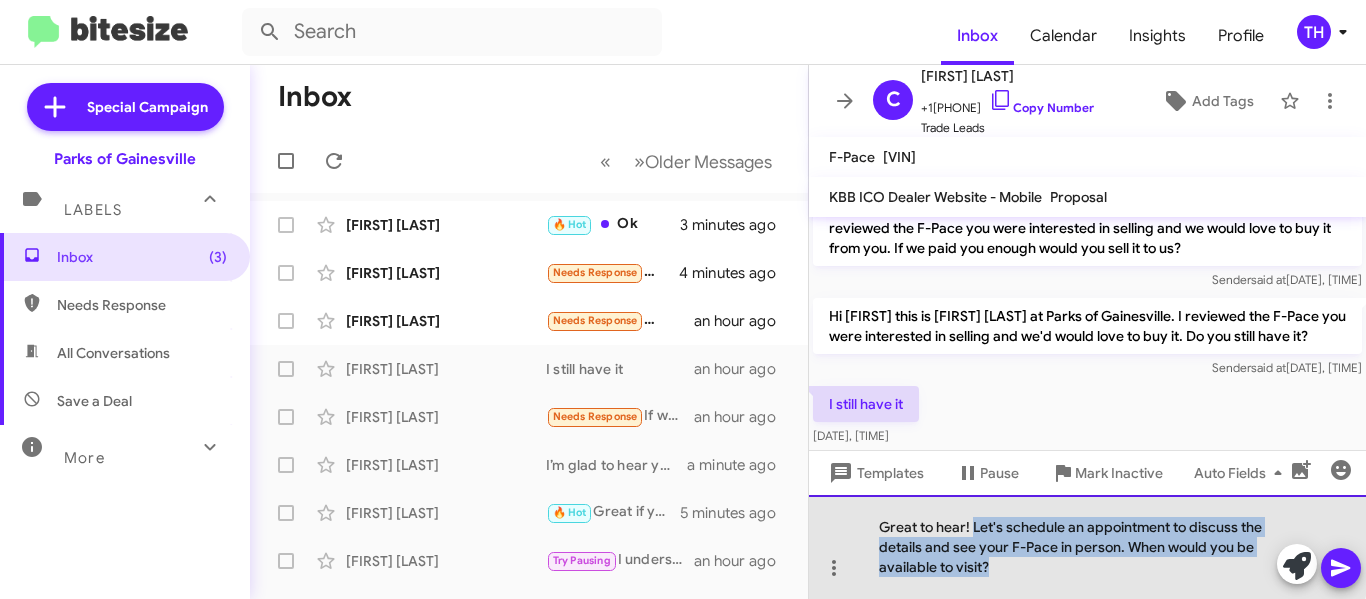 drag, startPoint x: 973, startPoint y: 528, endPoint x: 1037, endPoint y: 560, distance: 71.55418 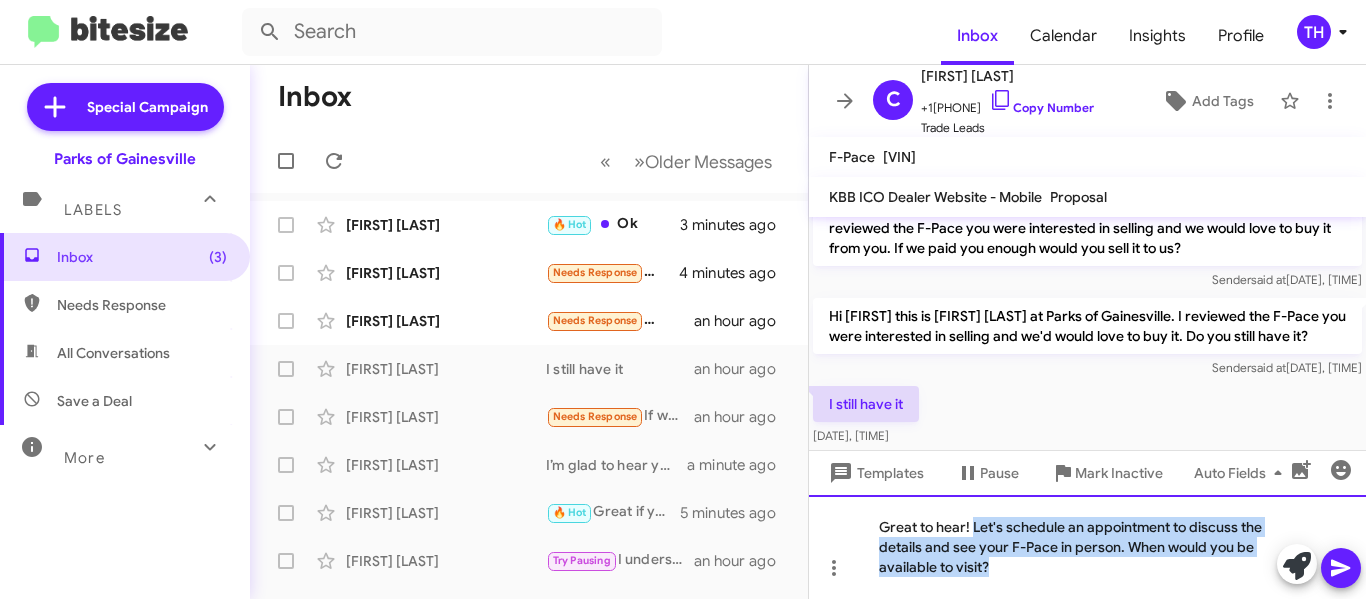 type 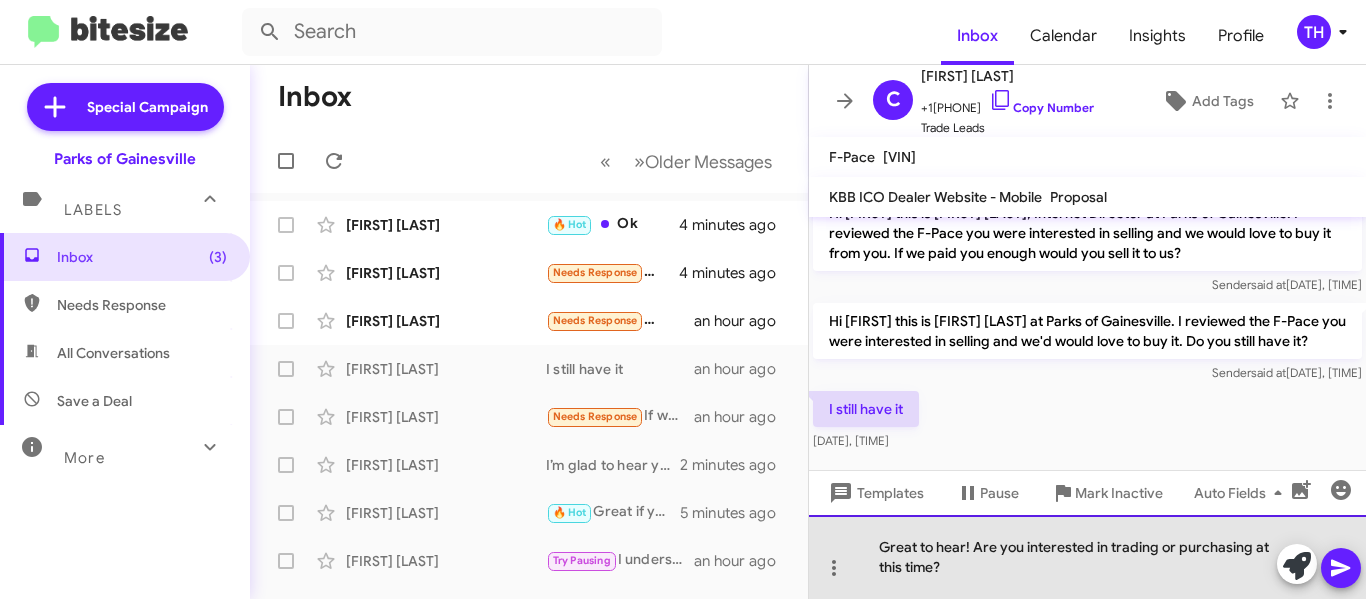 click on "Great to hear! Are you interested in trading or purchasing at this time?" 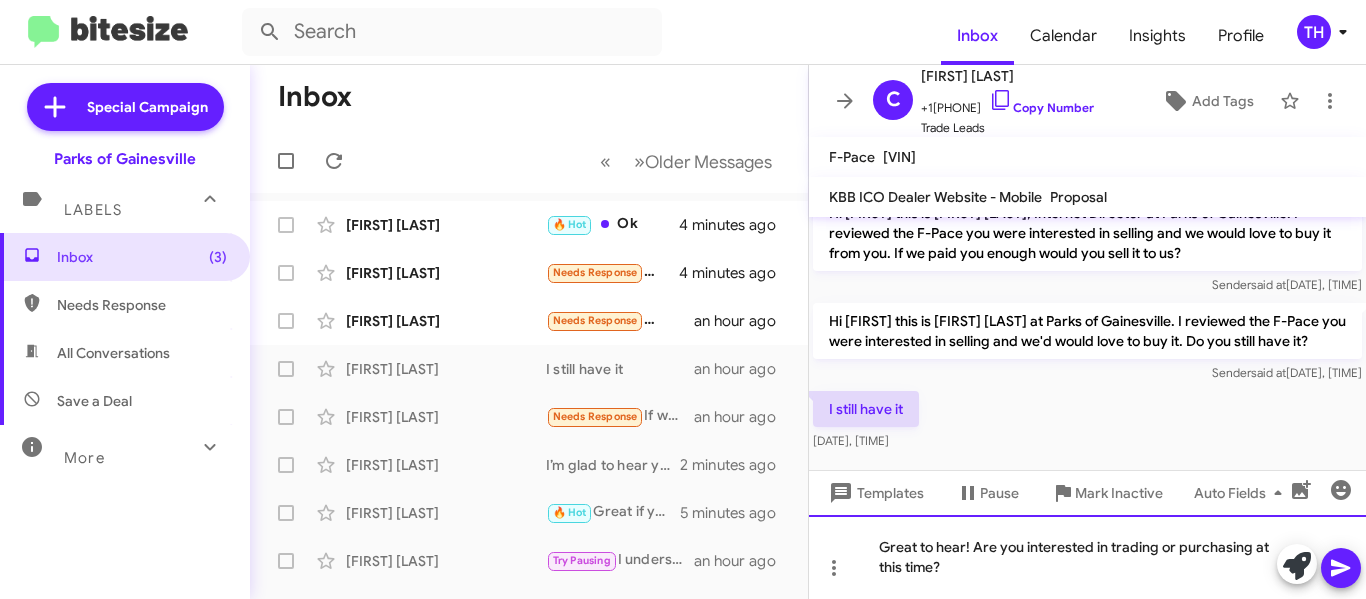 click on "Great to hear! Are you interested in trading or purchasing at this time?" 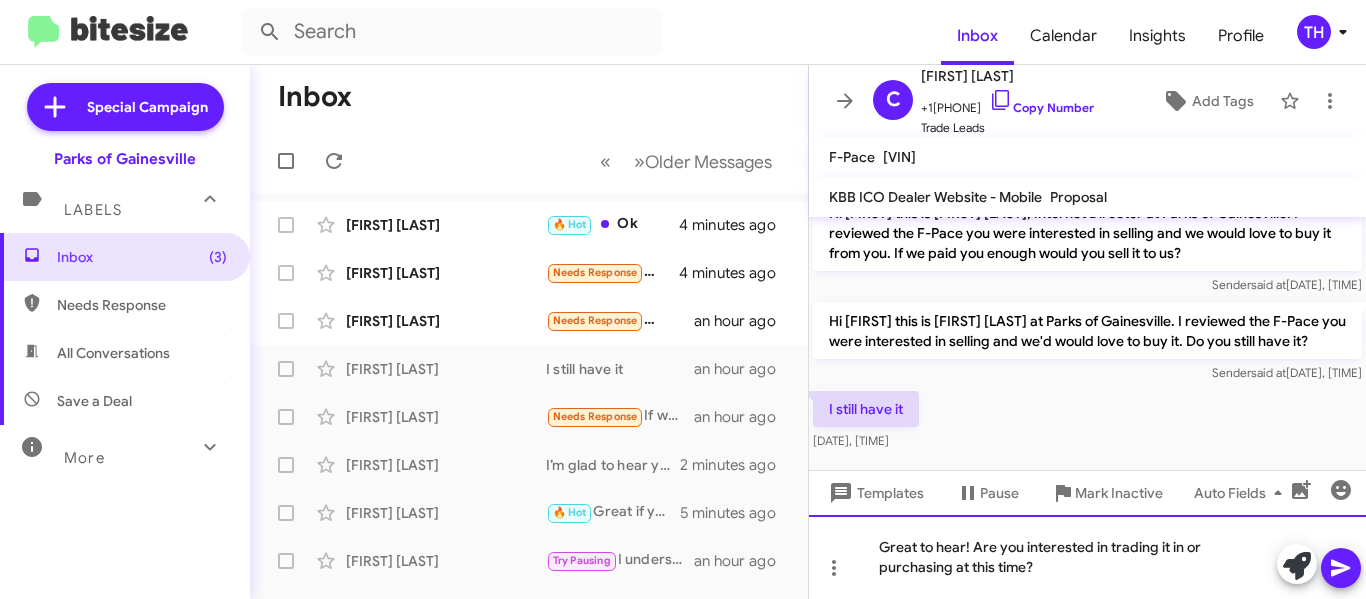 click on "Great to hear! Are you interested in trading it in or purchasing at this time?" 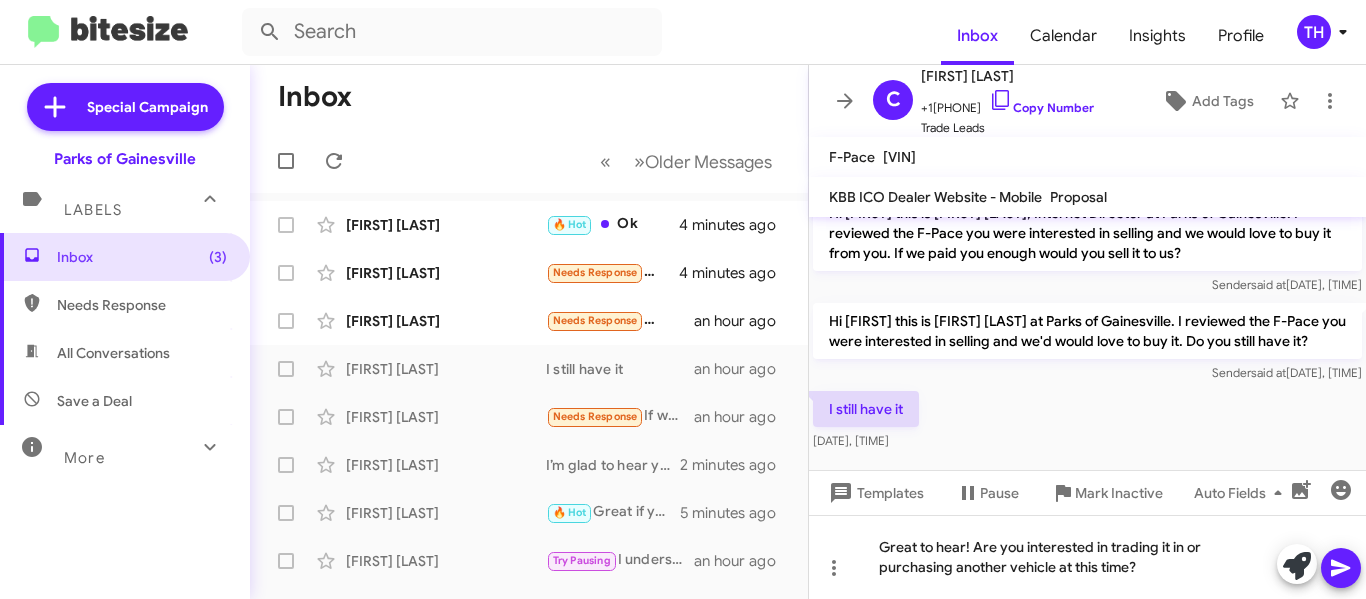 click 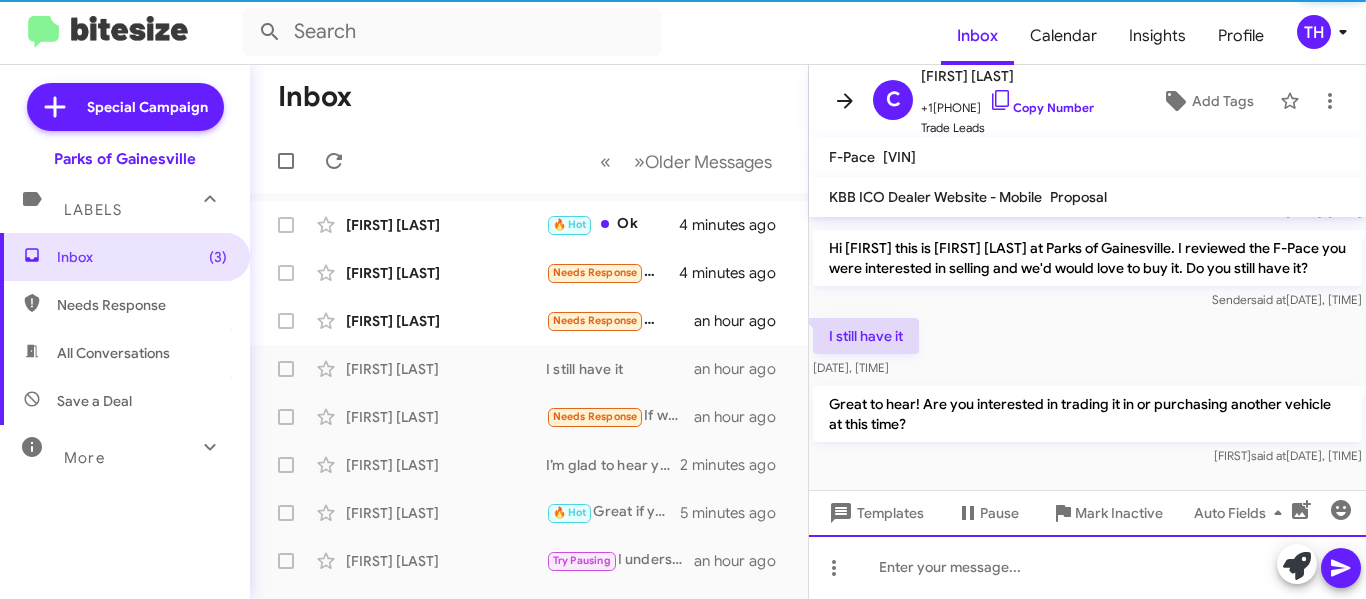 scroll, scrollTop: 125, scrollLeft: 0, axis: vertical 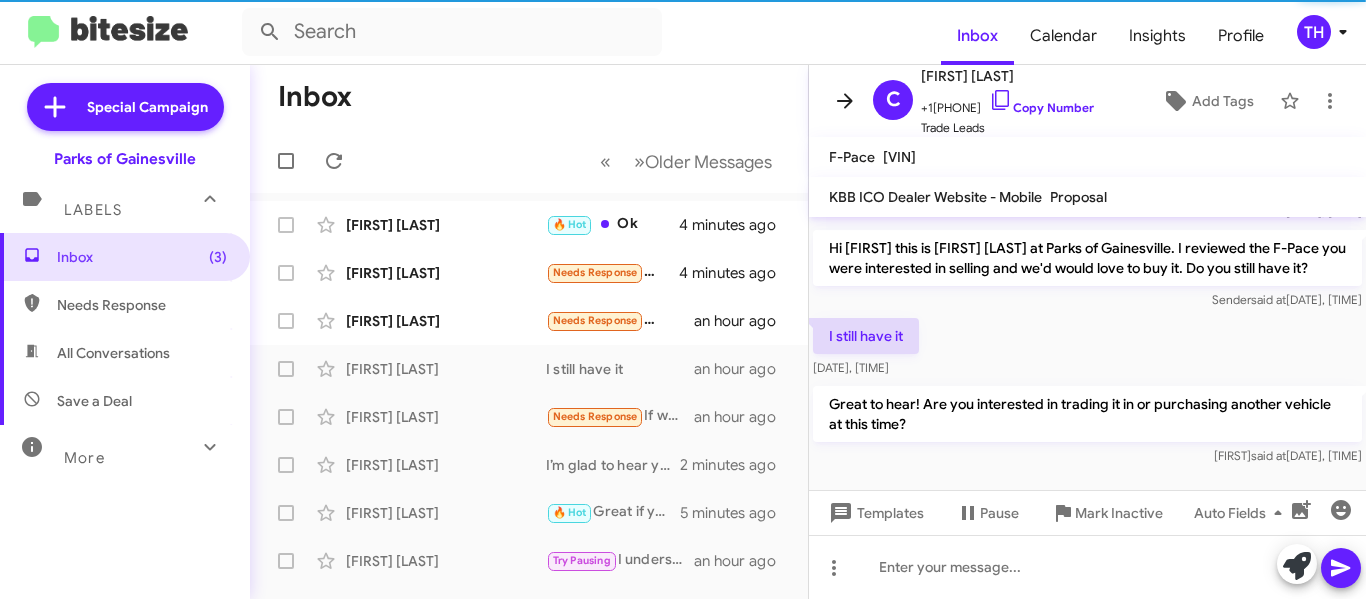 click 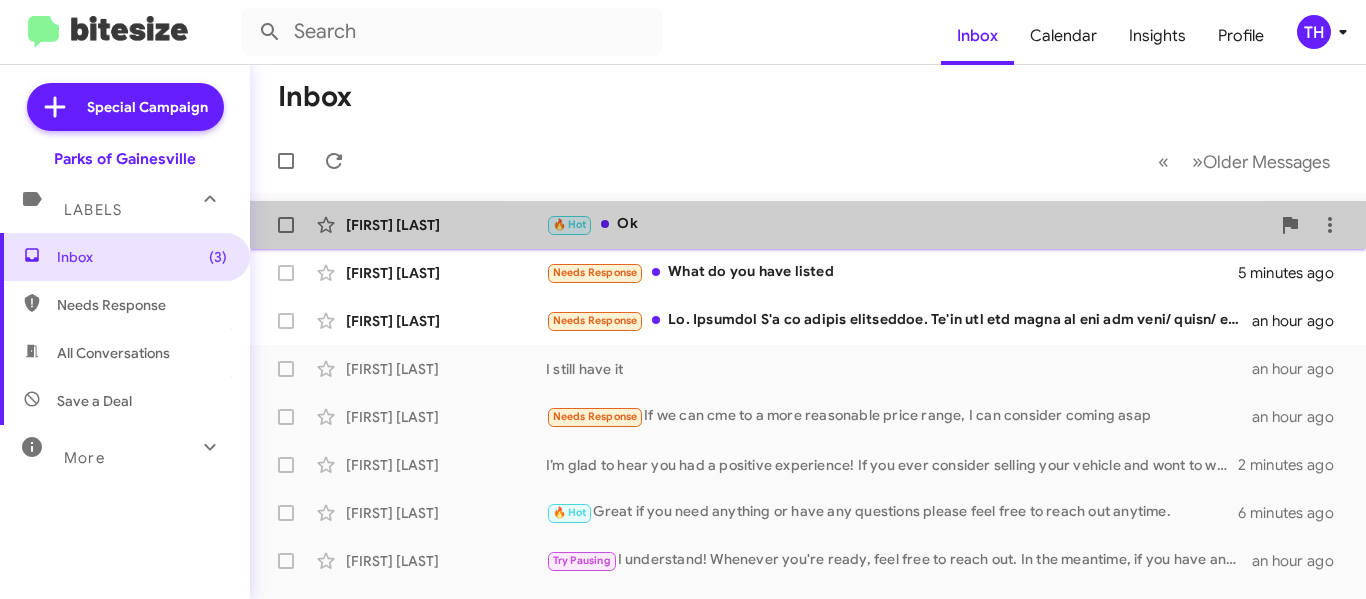 click on "🔥 Hot   Ok" 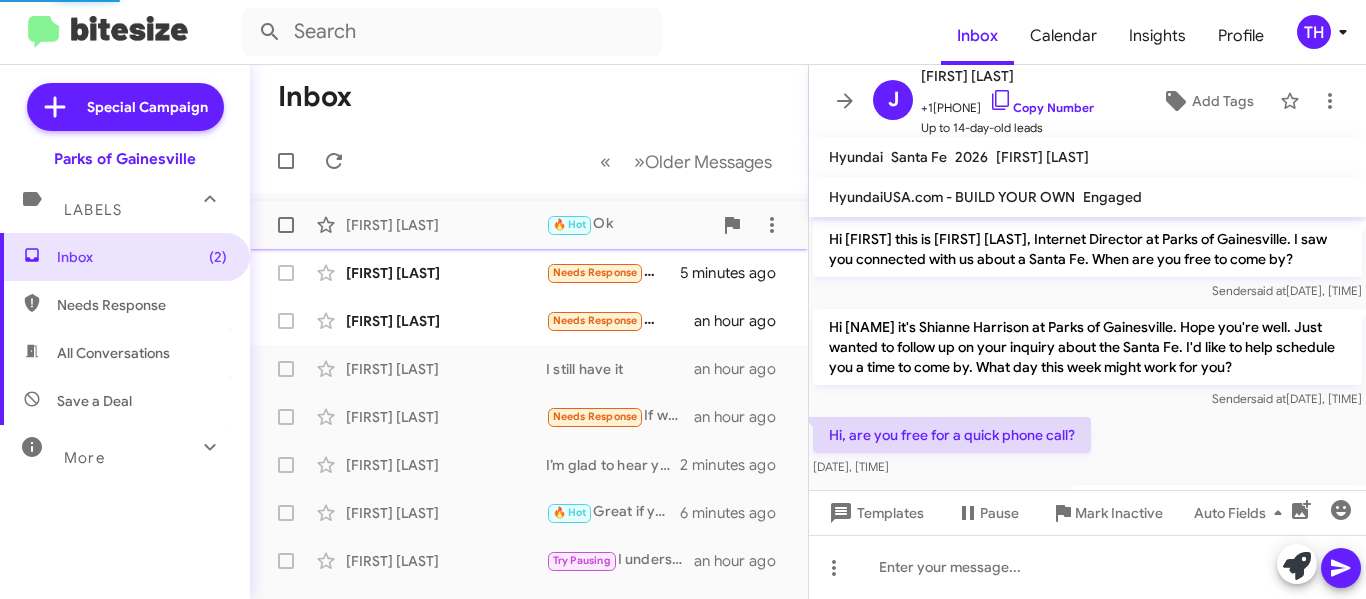 scroll, scrollTop: 329, scrollLeft: 0, axis: vertical 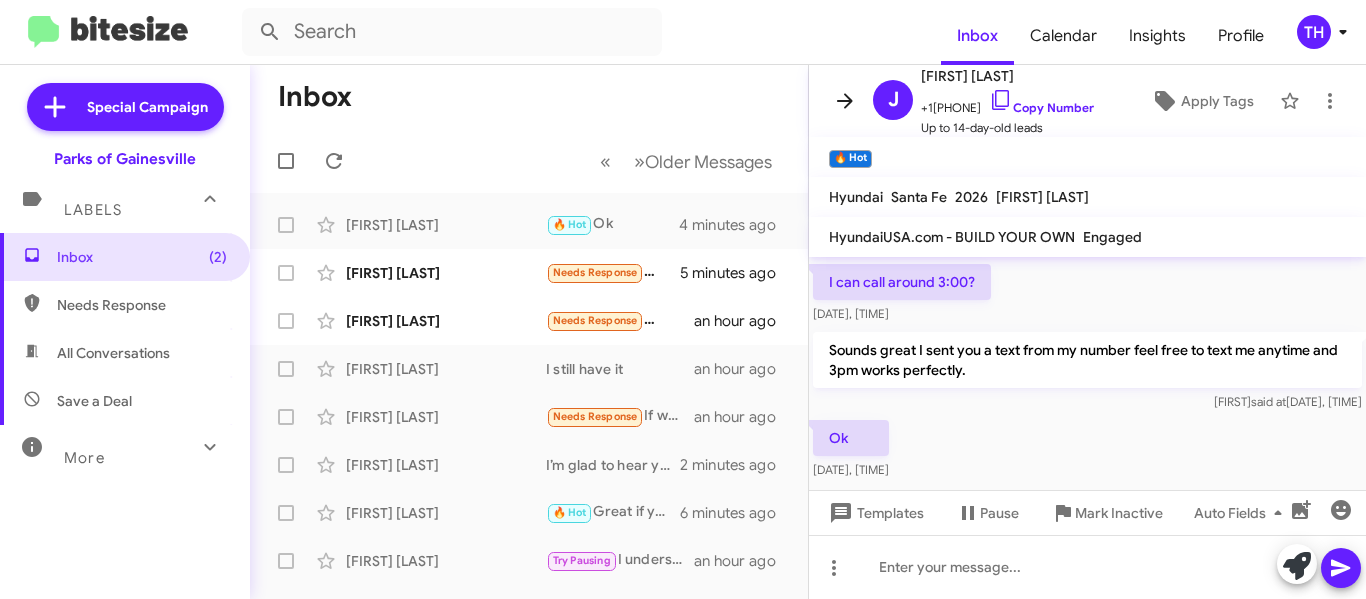 click 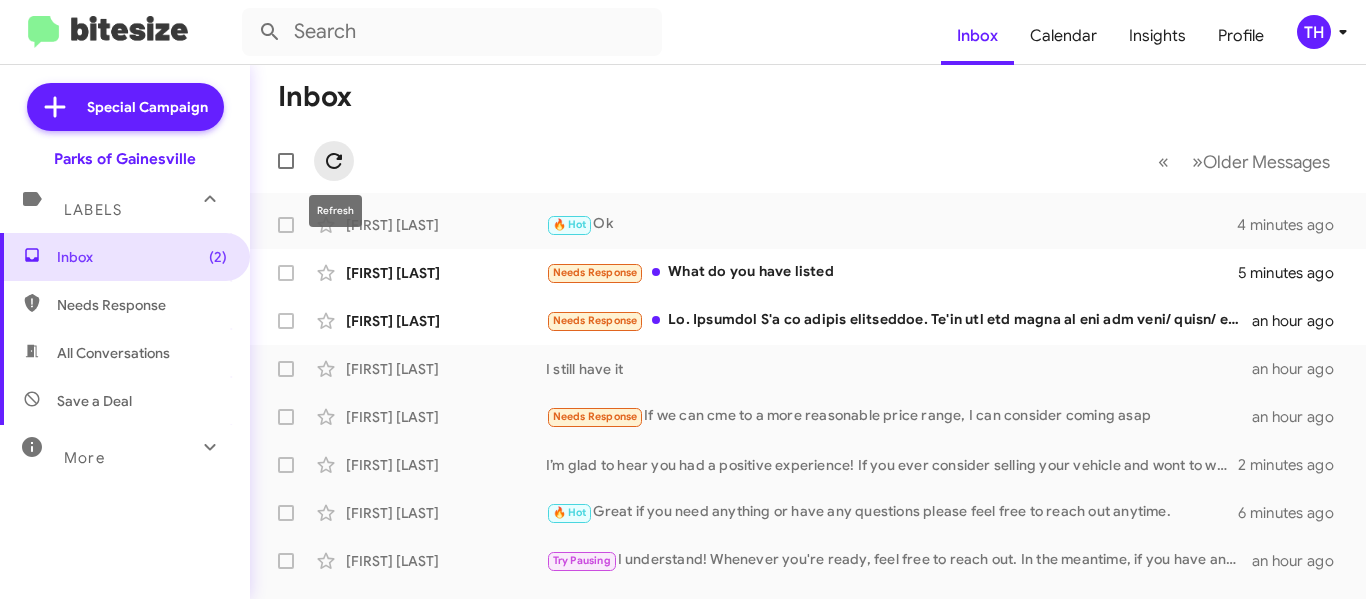 click 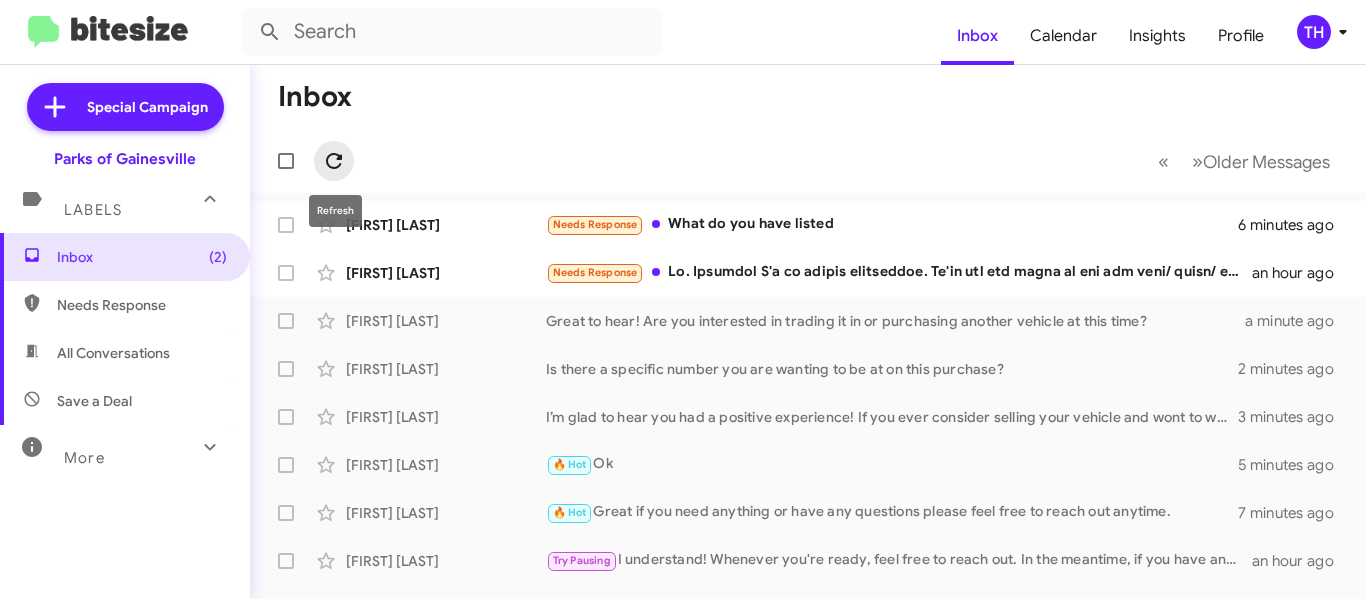 click 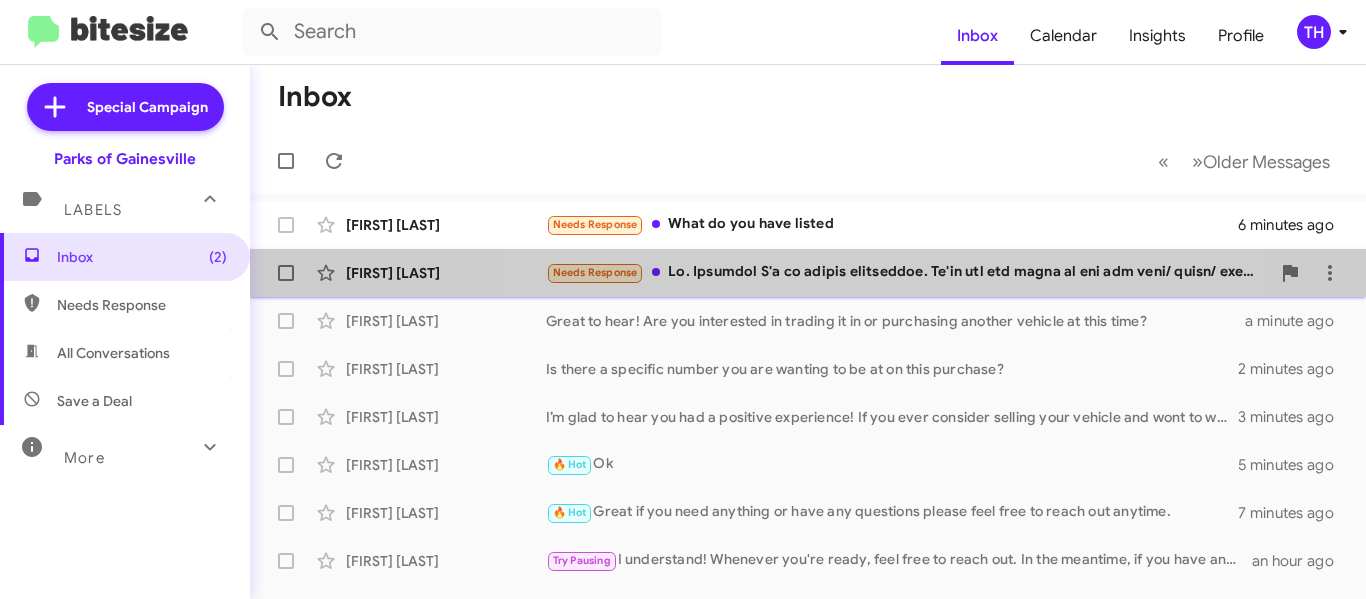 click on "Needs Response" 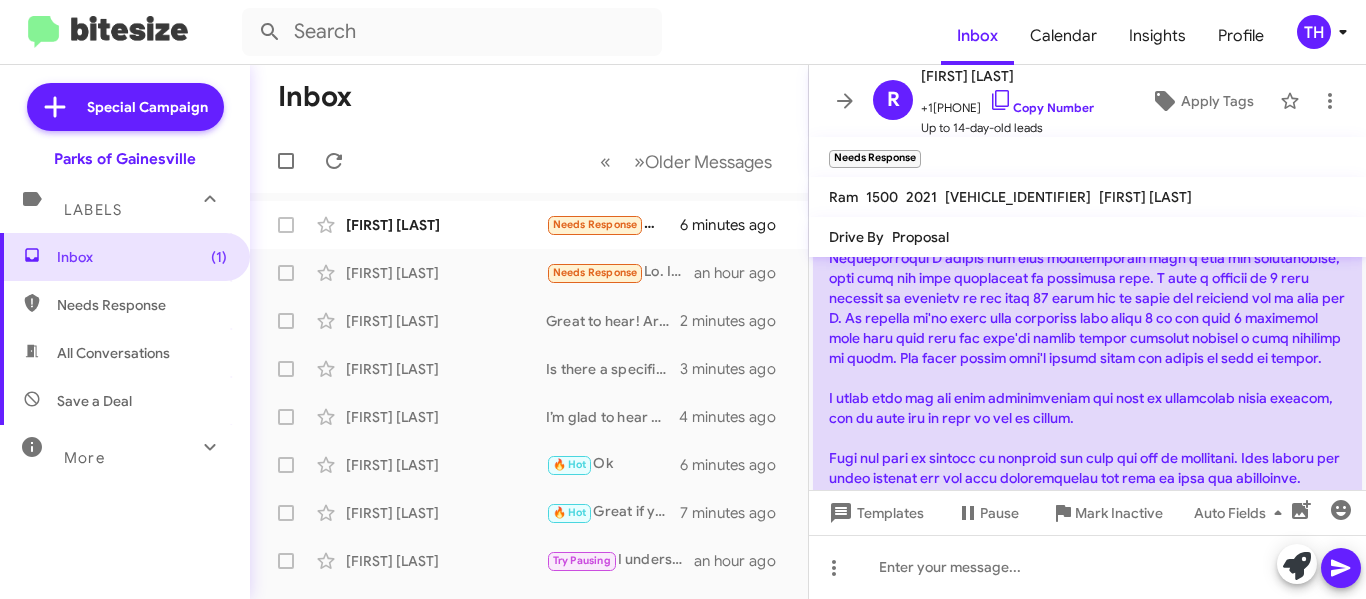 scroll, scrollTop: 545, scrollLeft: 0, axis: vertical 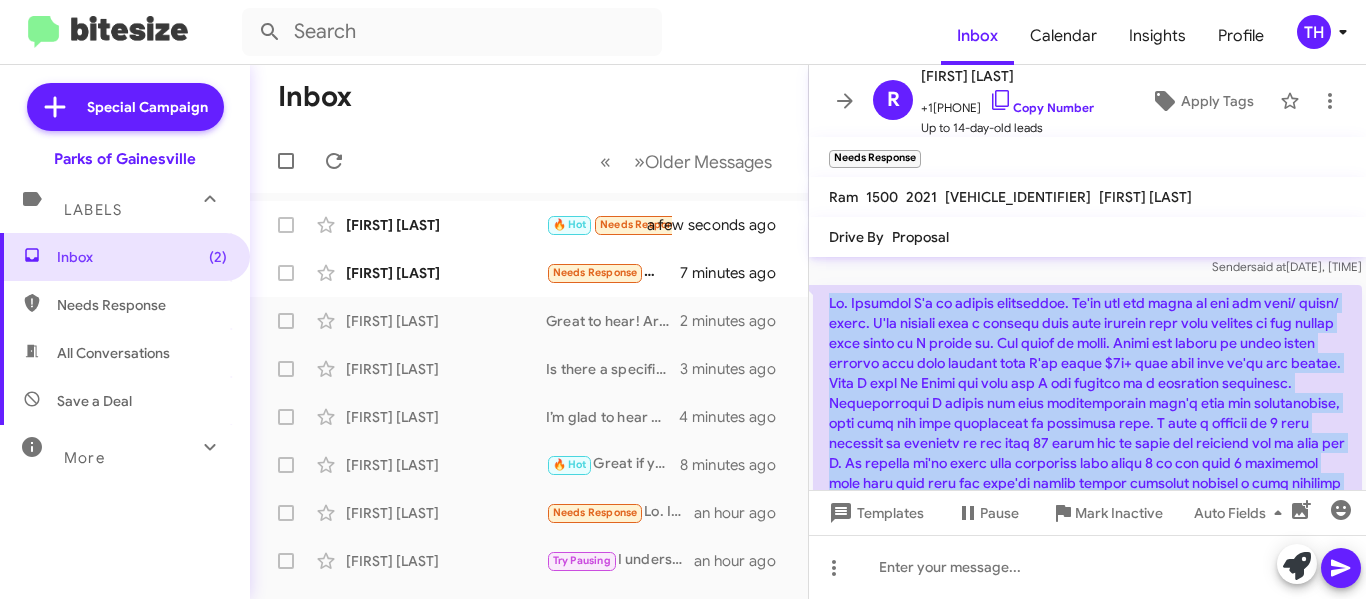drag, startPoint x: 897, startPoint y: 425, endPoint x: 835, endPoint y: 311, distance: 129.76903 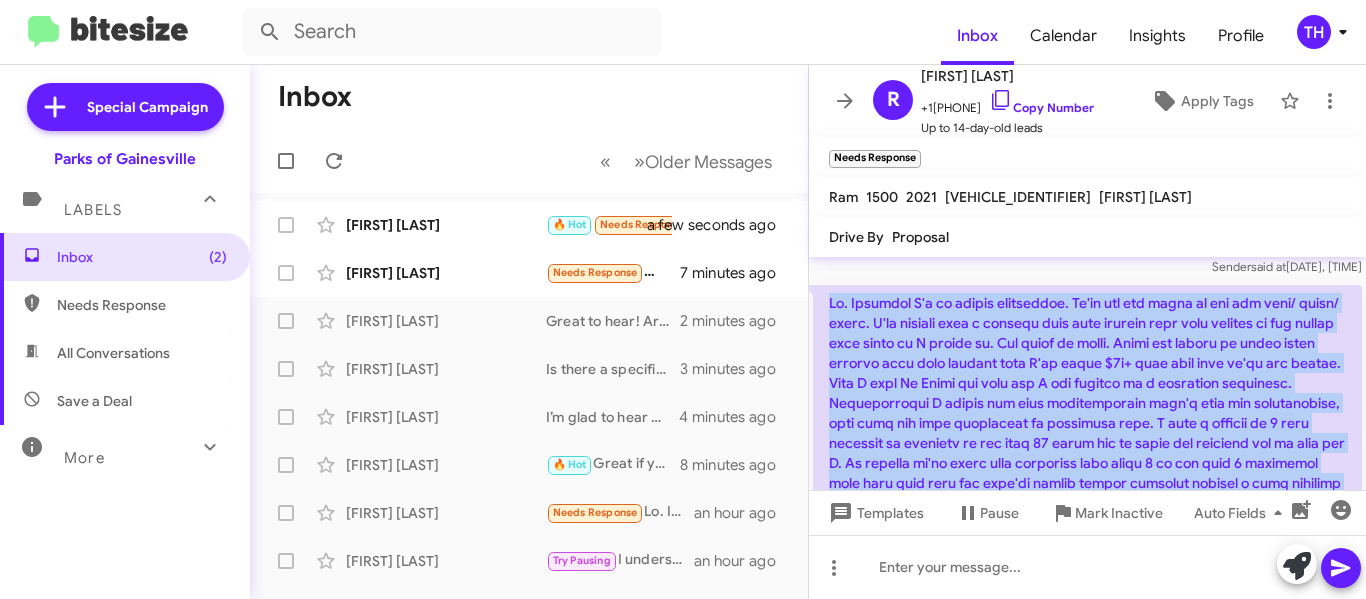 click 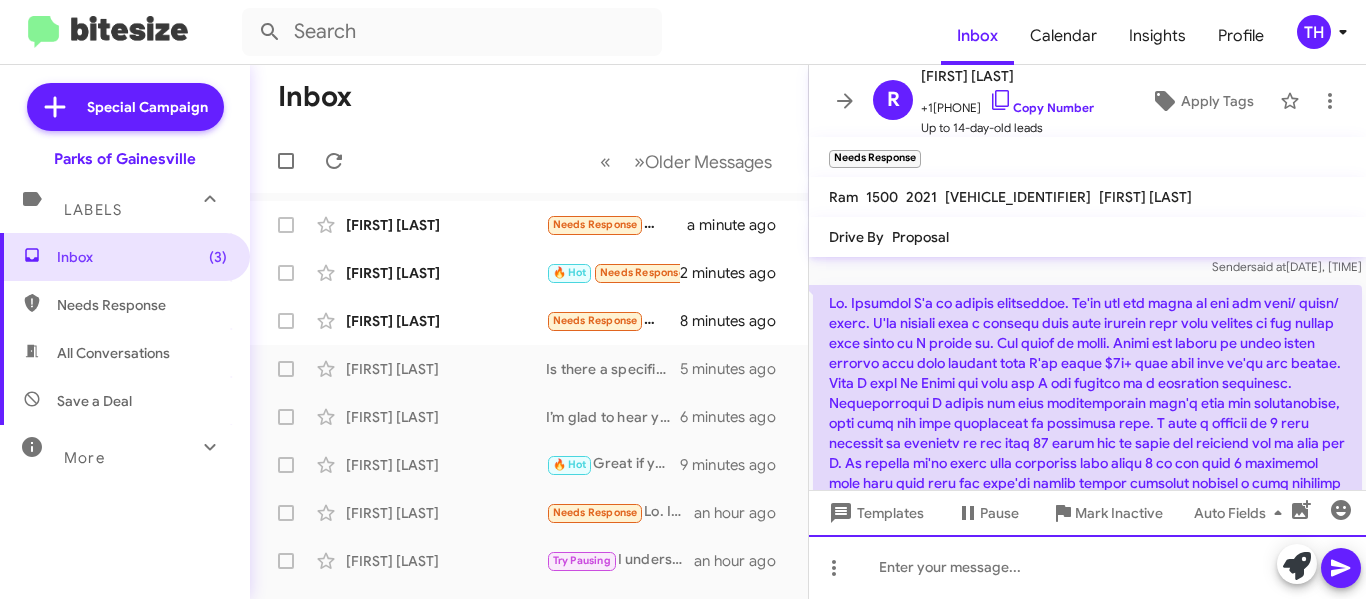 paste 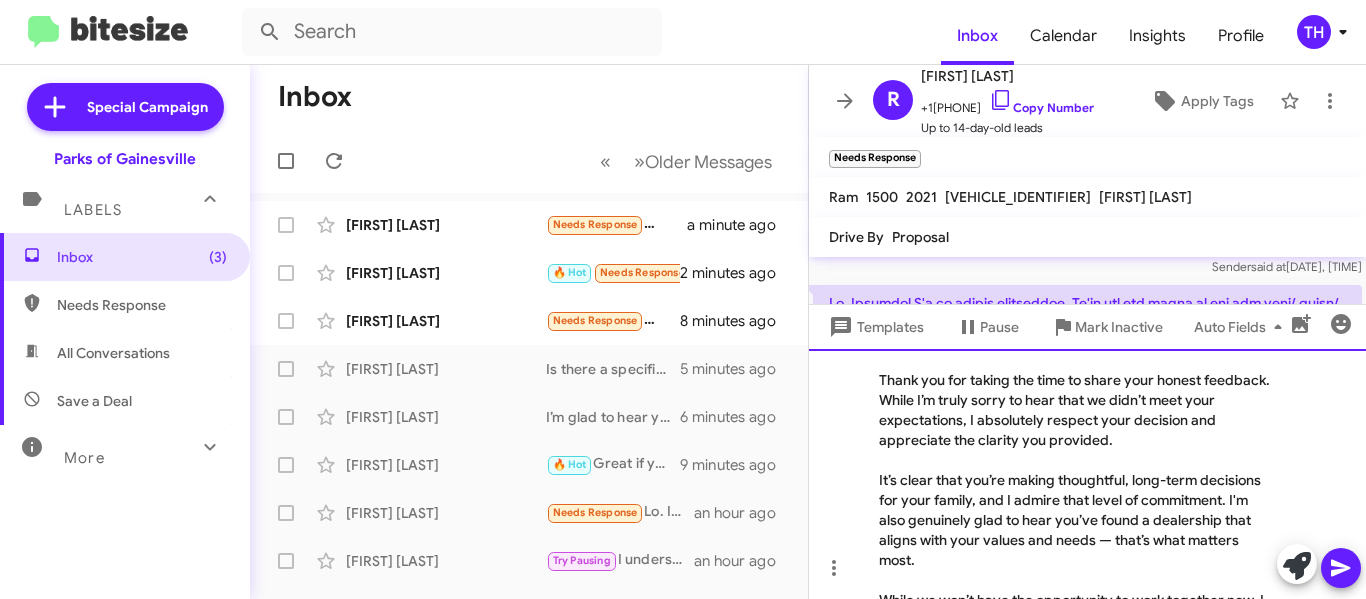 scroll, scrollTop: 0, scrollLeft: 0, axis: both 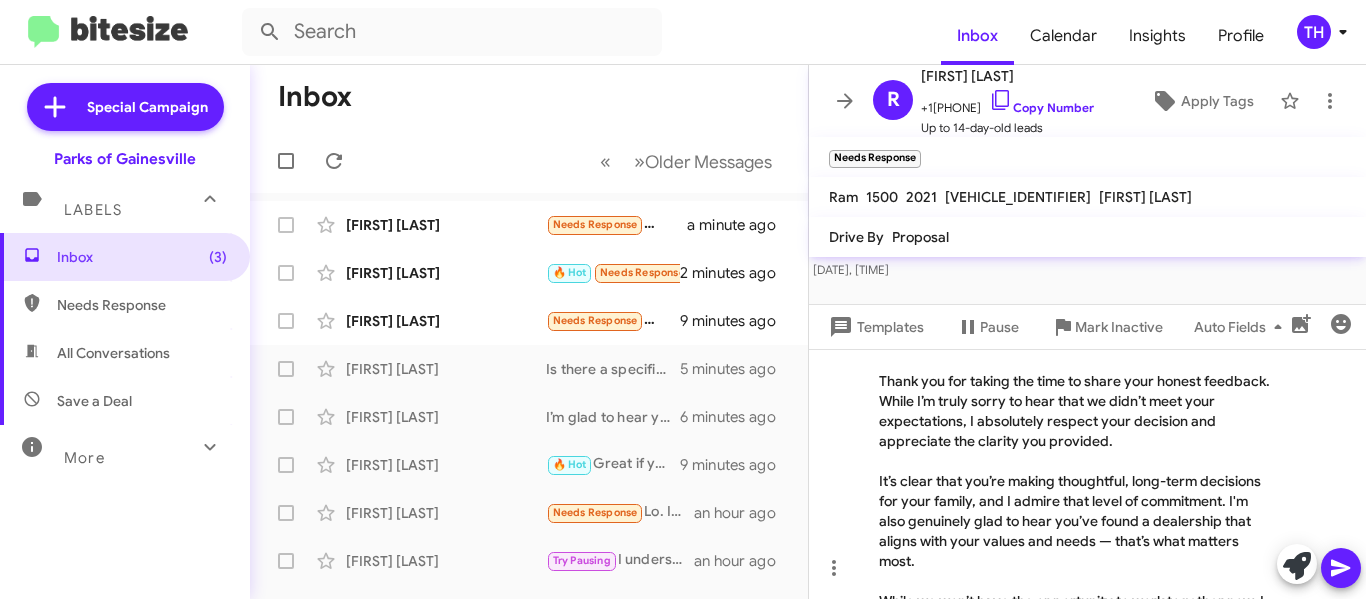 click 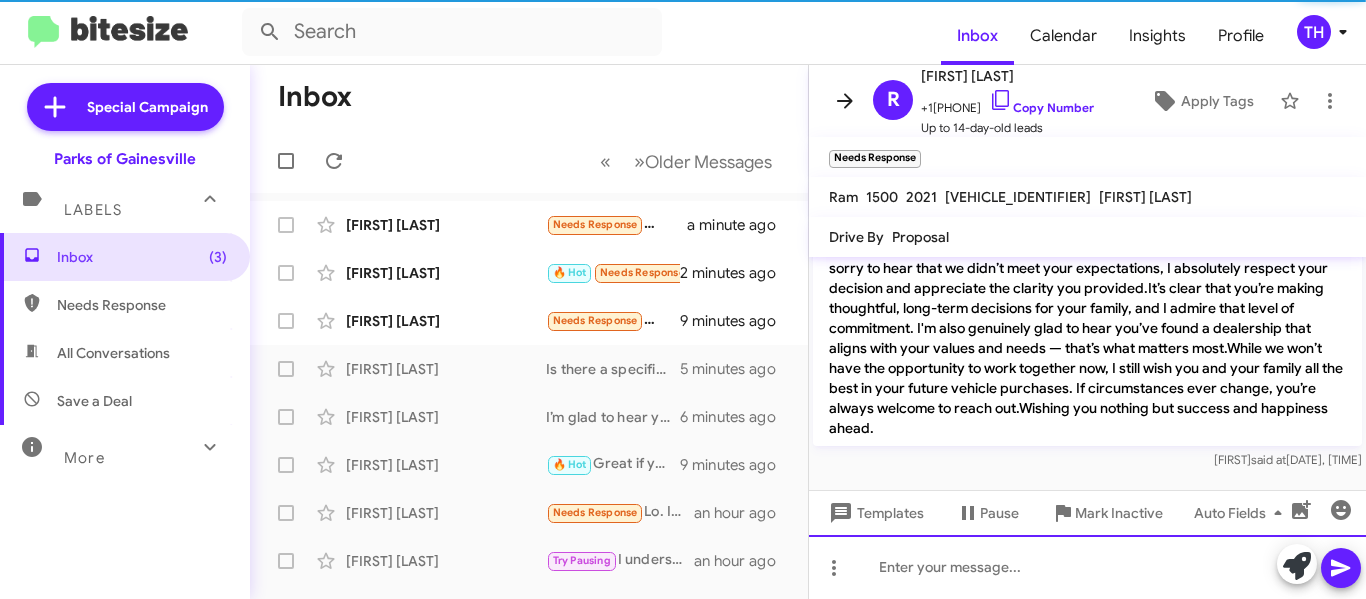 scroll, scrollTop: 800, scrollLeft: 0, axis: vertical 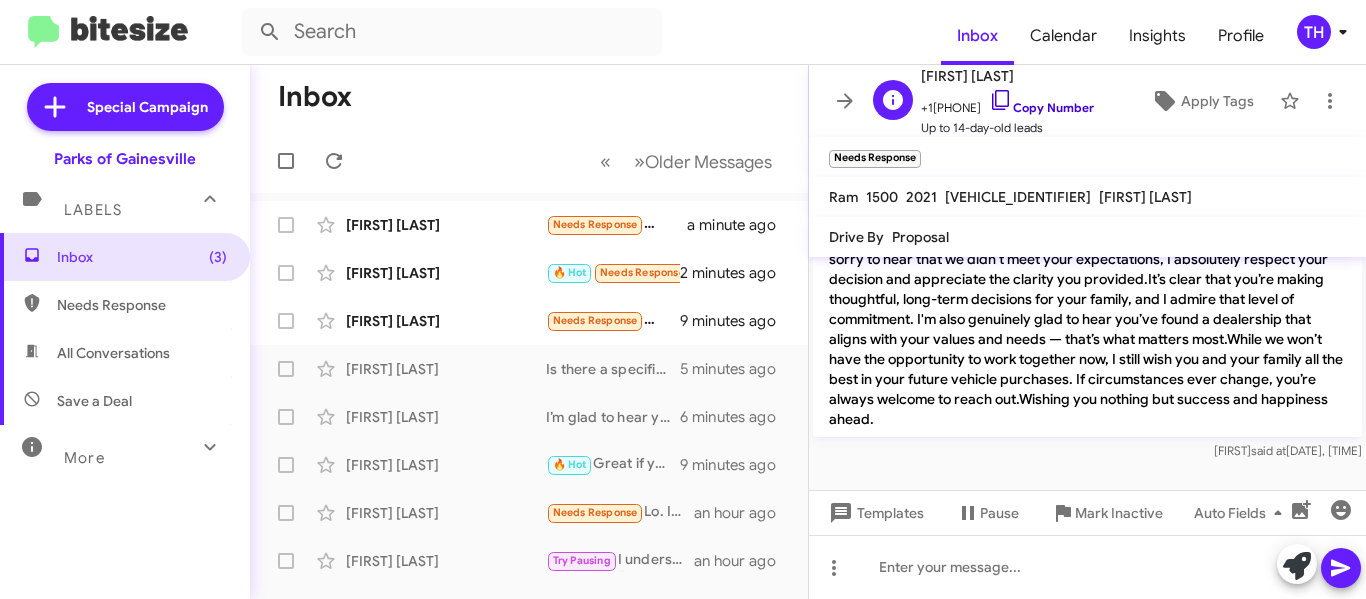 click 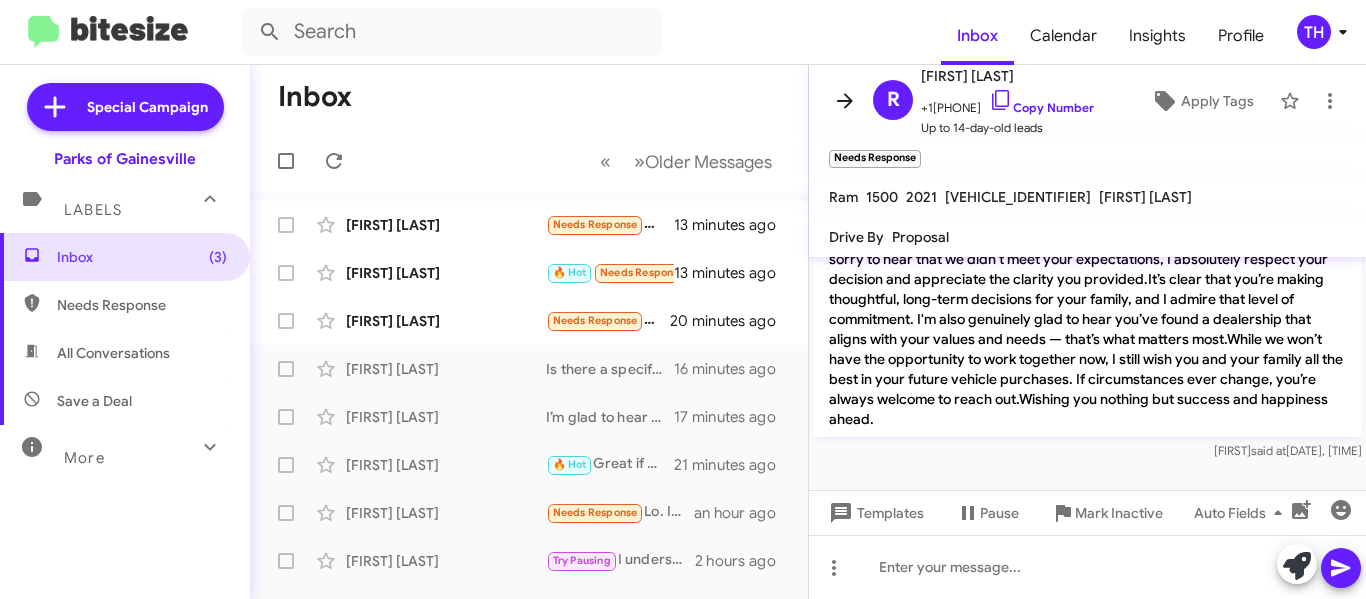 click 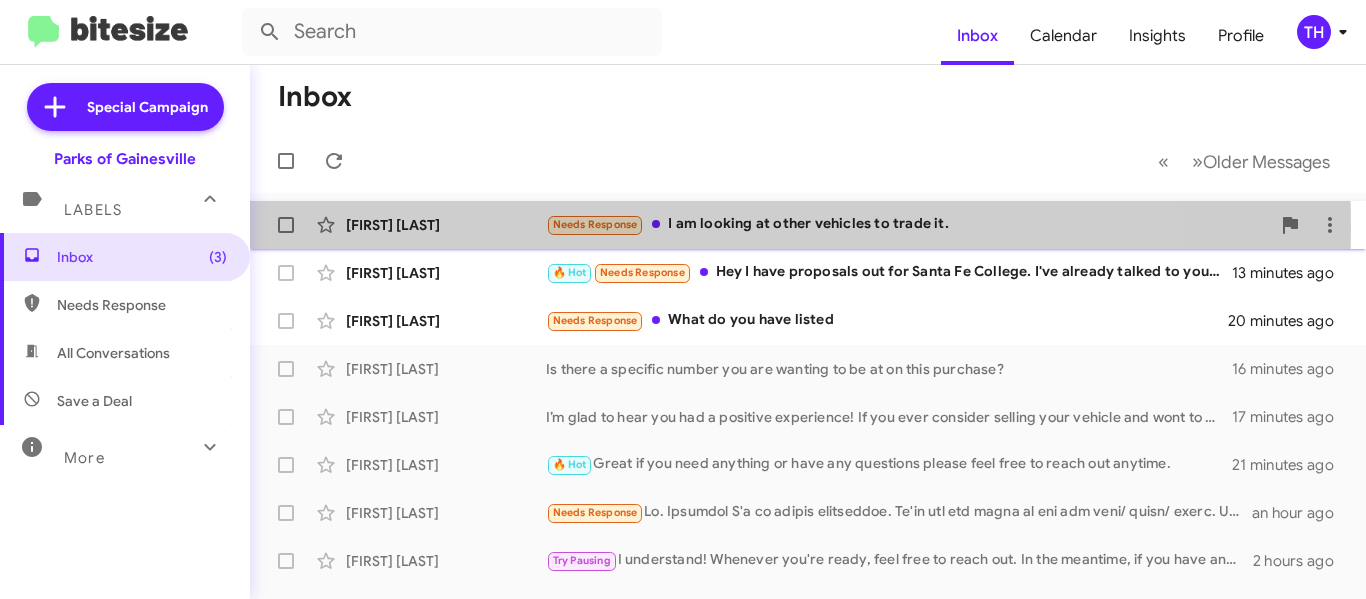 click on "[FIRST] [LAST]" 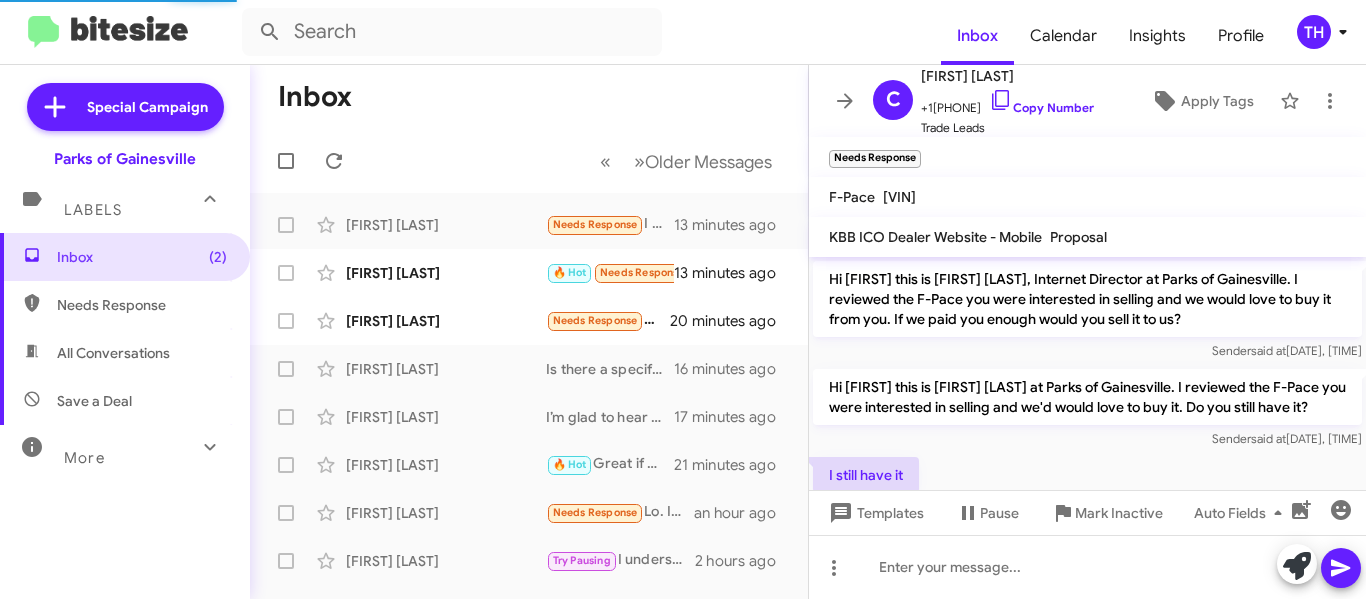 scroll, scrollTop: 240, scrollLeft: 0, axis: vertical 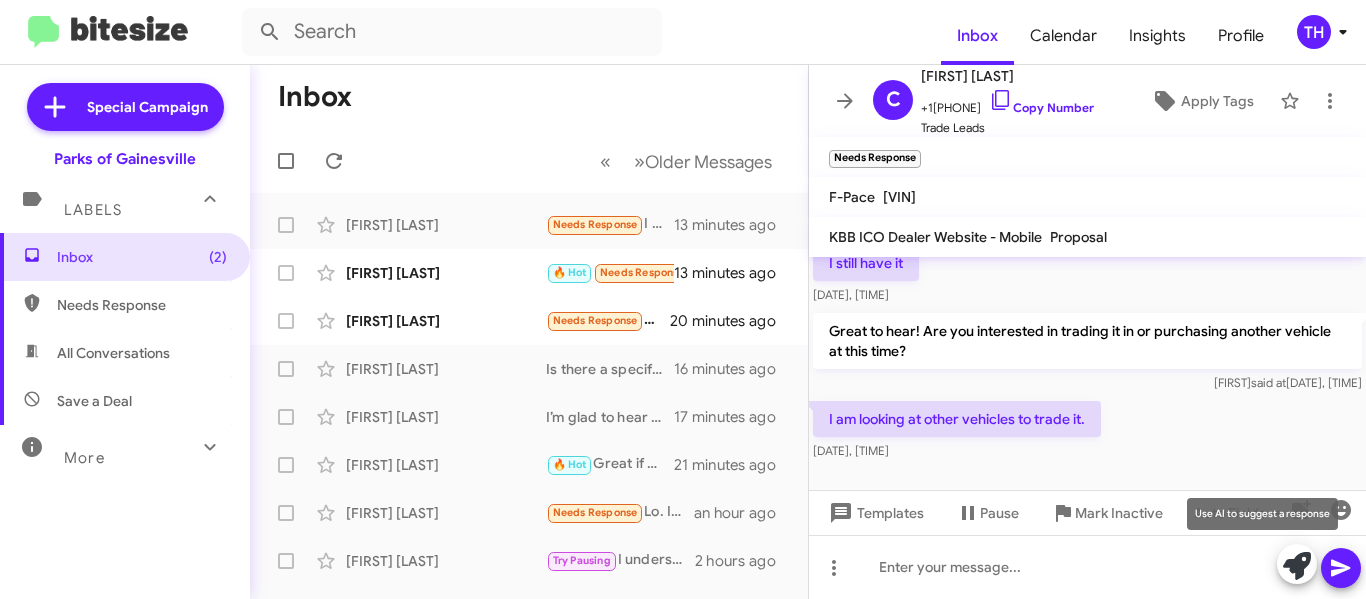 click 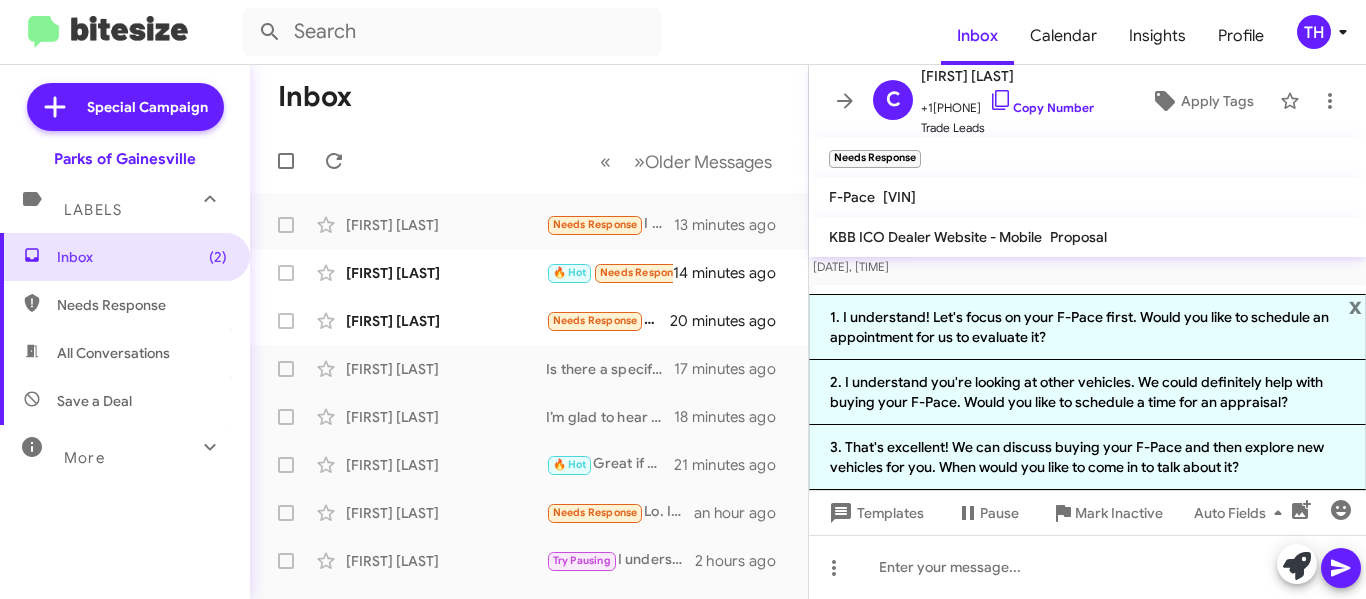 click on "x" 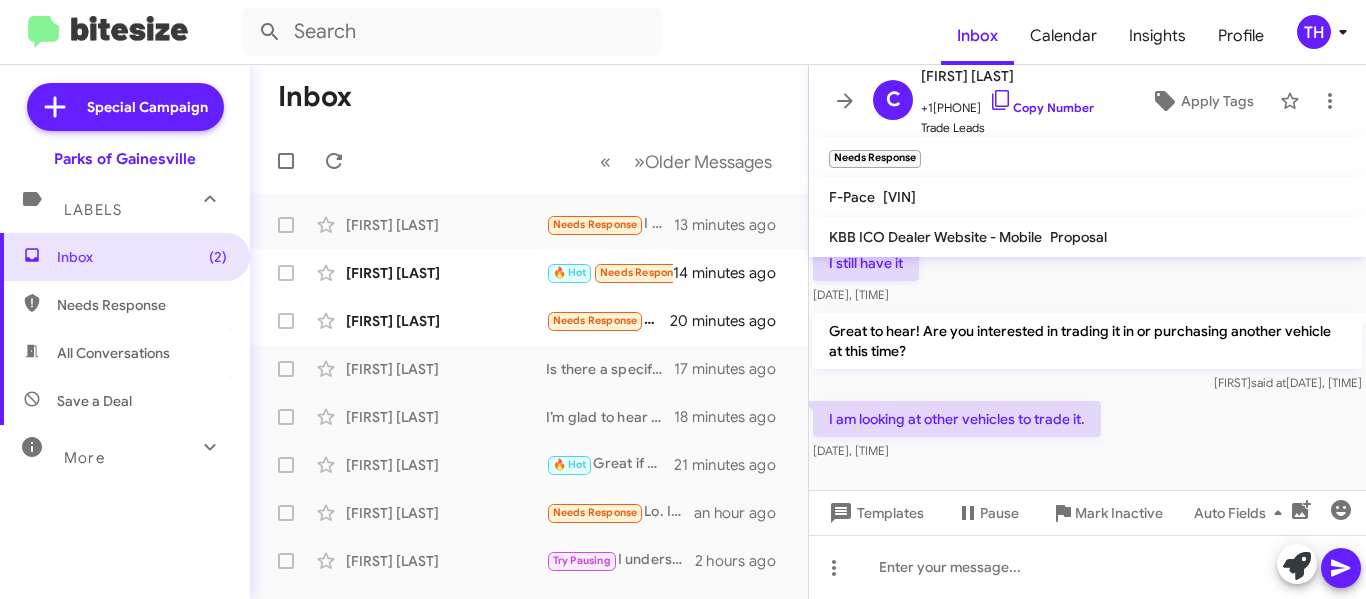 click on "I am looking at other vehicles to trade it." 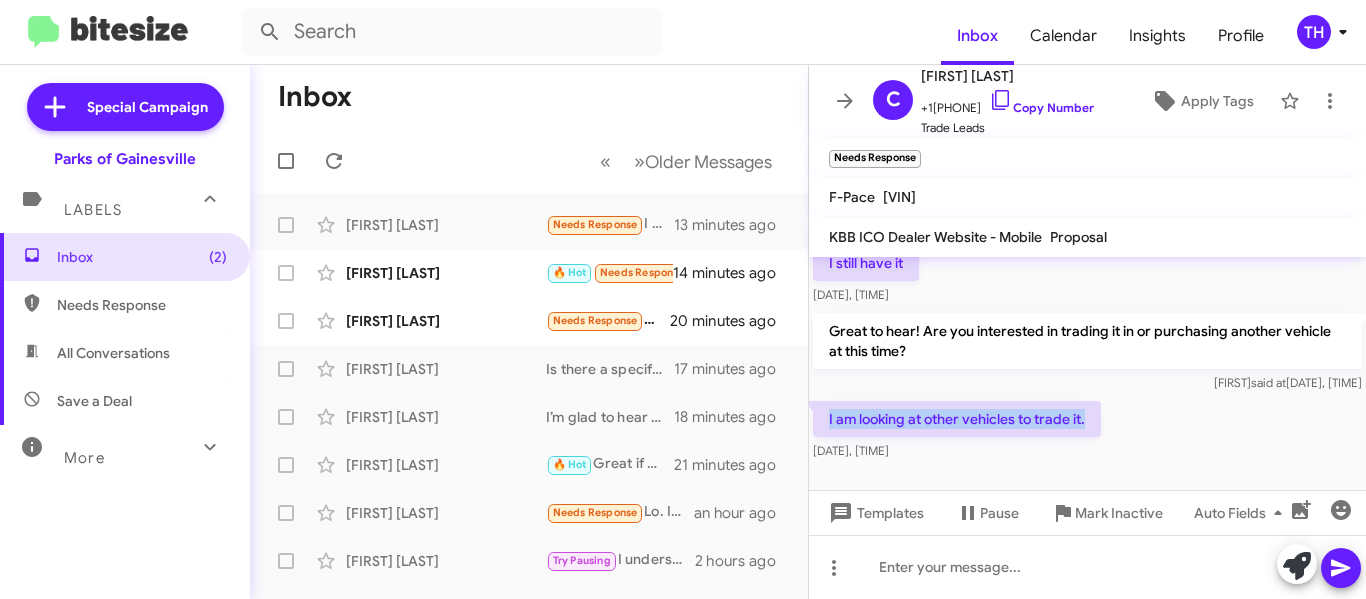click on "I am looking at other vehicles to trade it." 